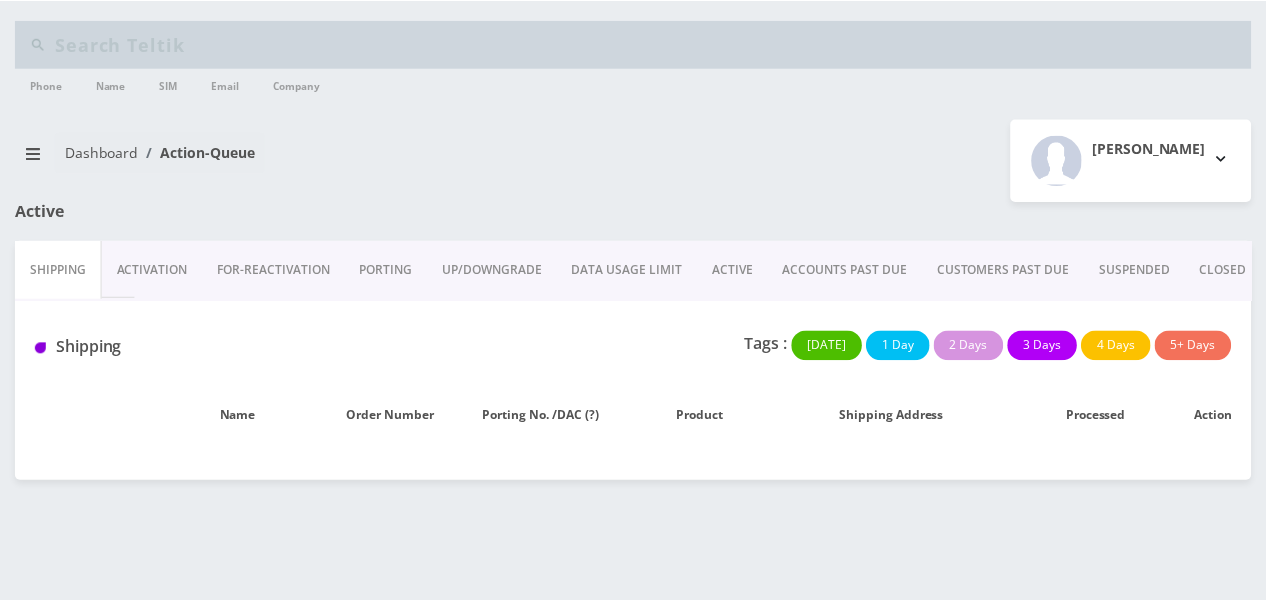 scroll, scrollTop: 0, scrollLeft: 0, axis: both 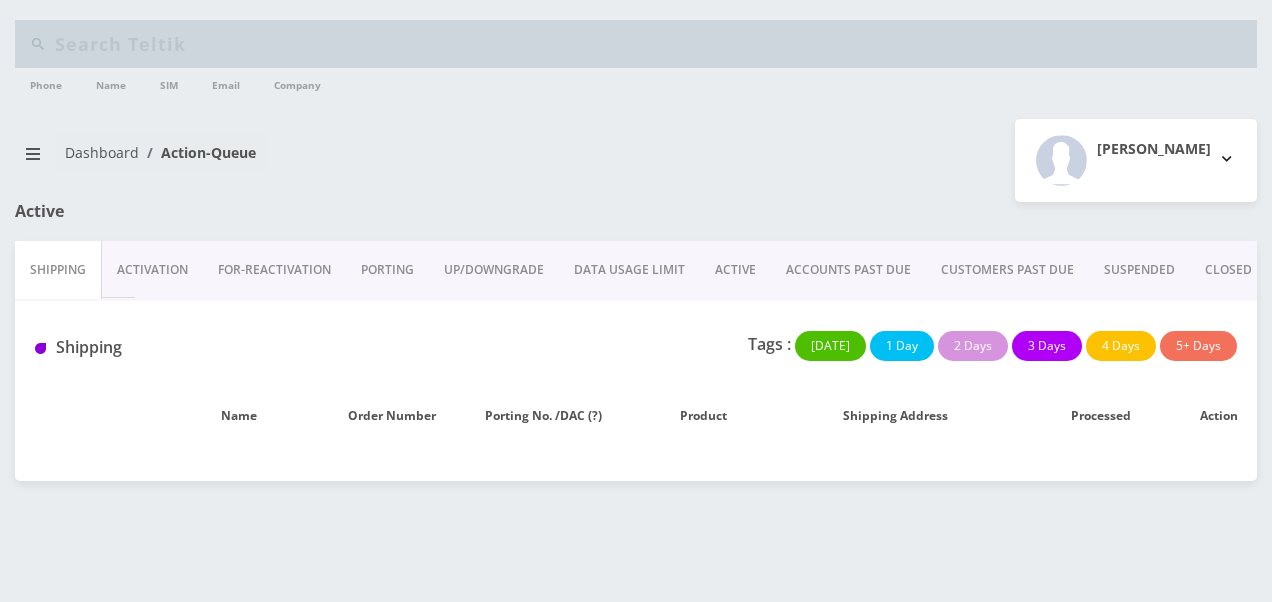 click on "ACTIVE" at bounding box center (735, 270) 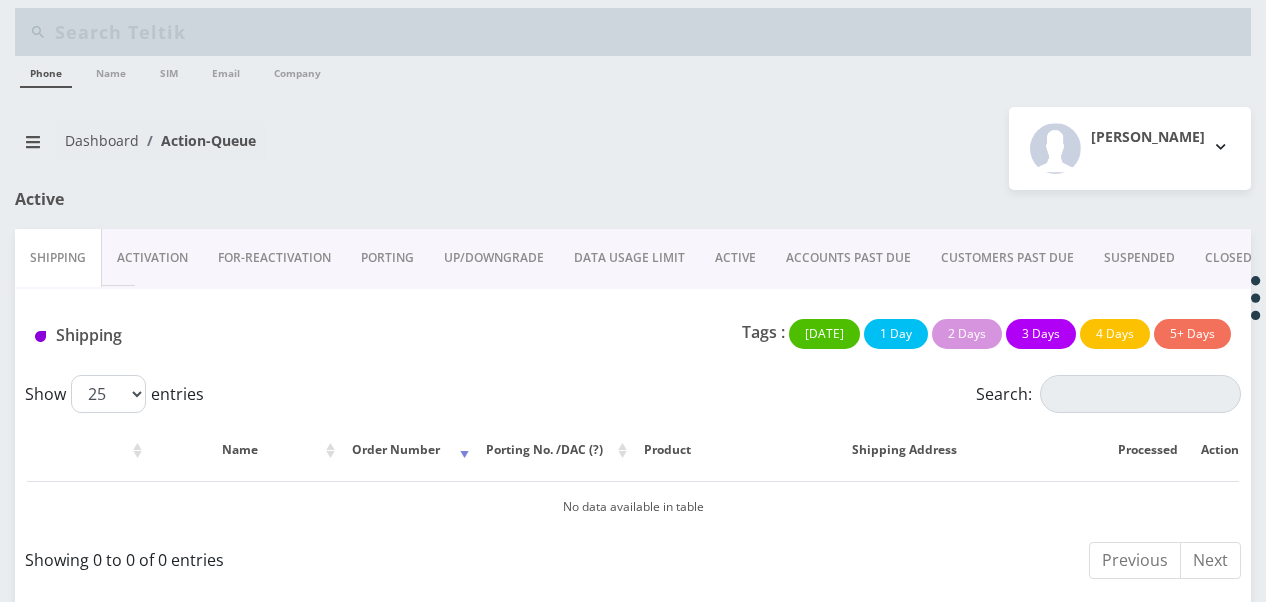 scroll, scrollTop: 15, scrollLeft: 0, axis: vertical 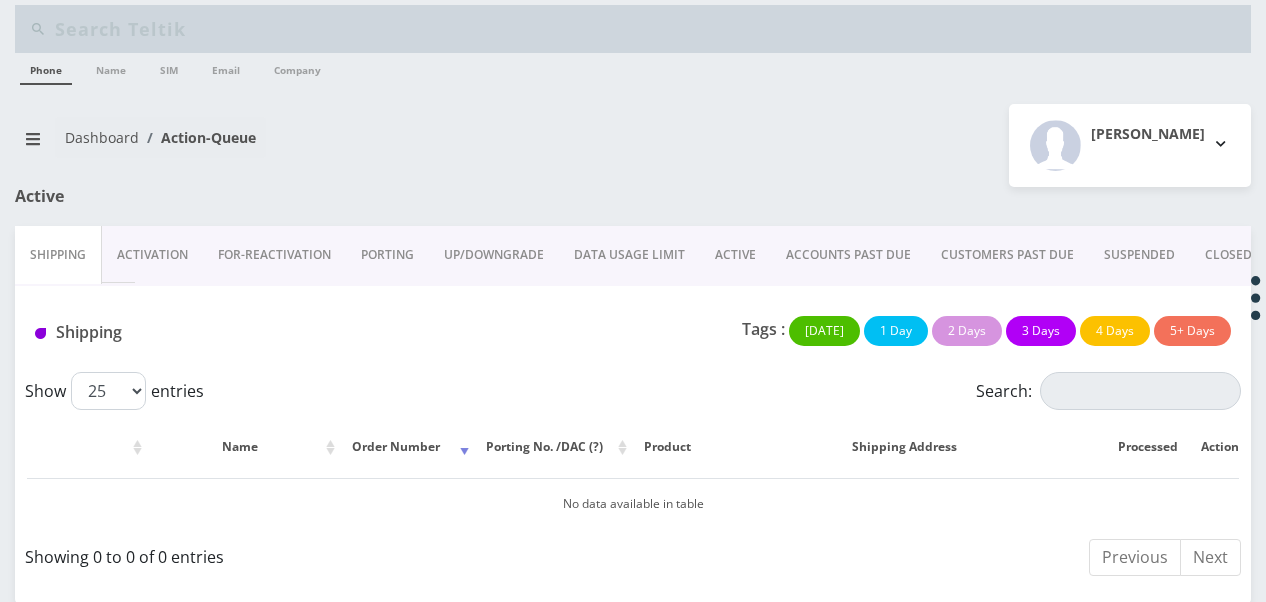 click on "ACTIVE" at bounding box center (735, 255) 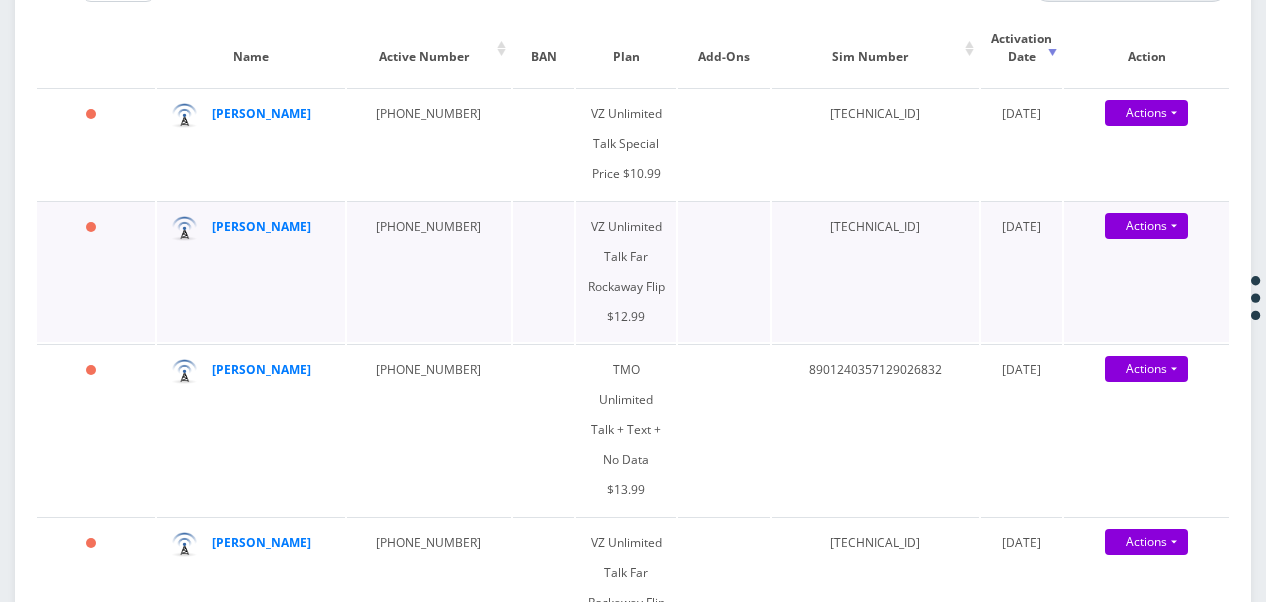 scroll, scrollTop: 215, scrollLeft: 0, axis: vertical 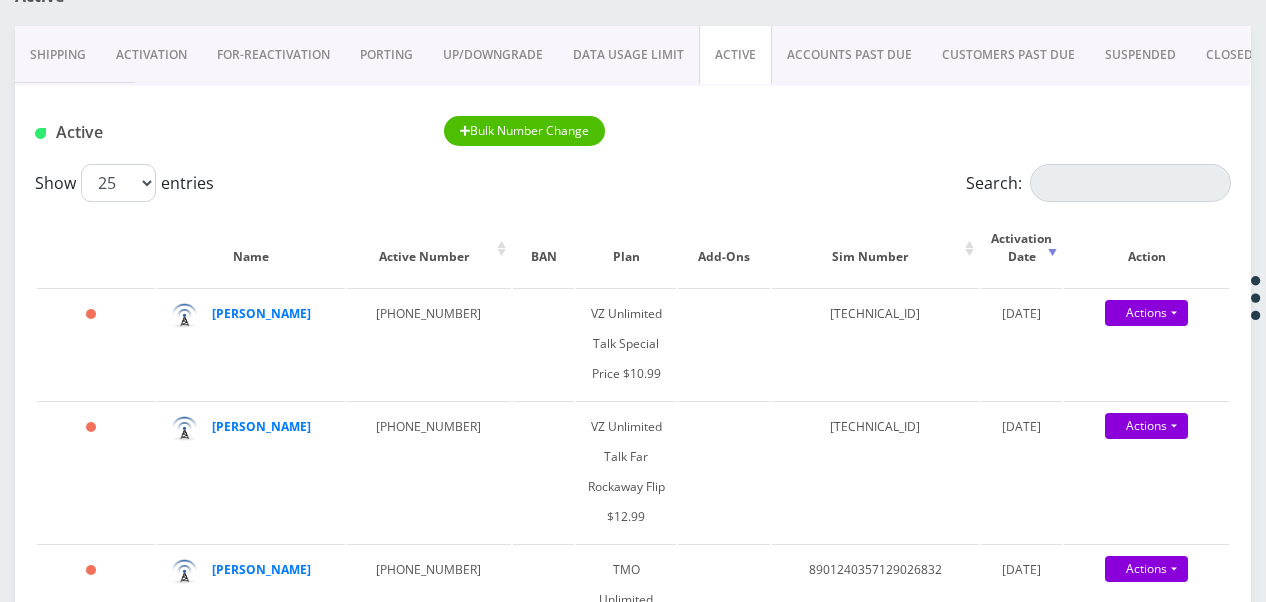 click on "ACCOUNTS PAST DUE" at bounding box center (849, 55) 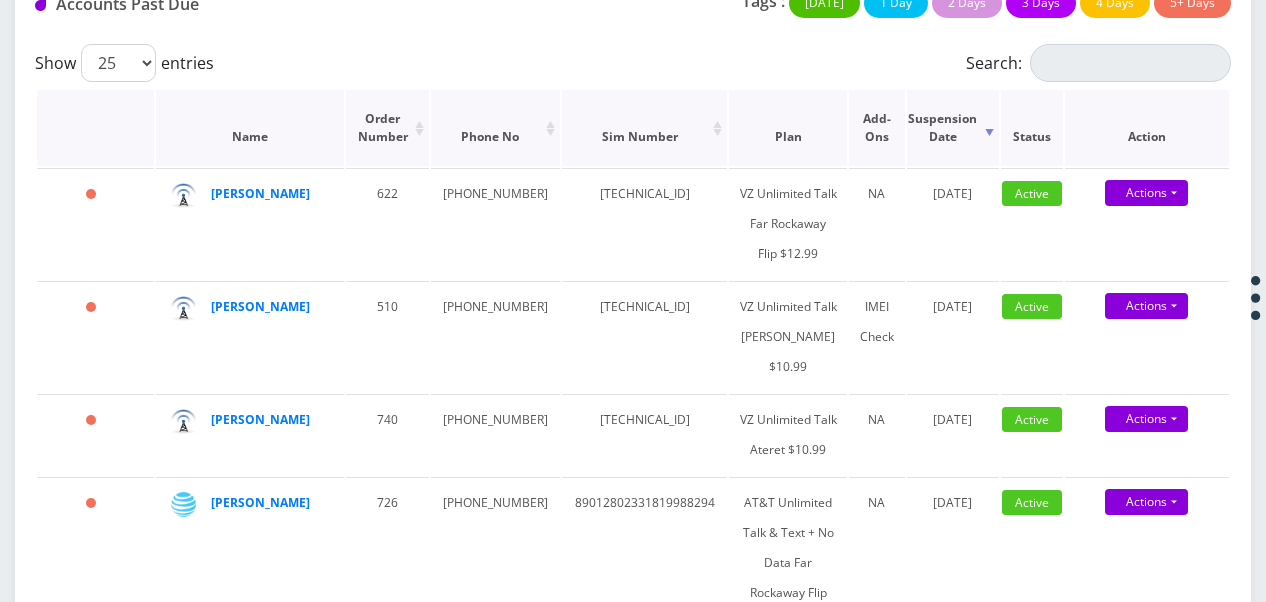 scroll, scrollTop: 300, scrollLeft: 0, axis: vertical 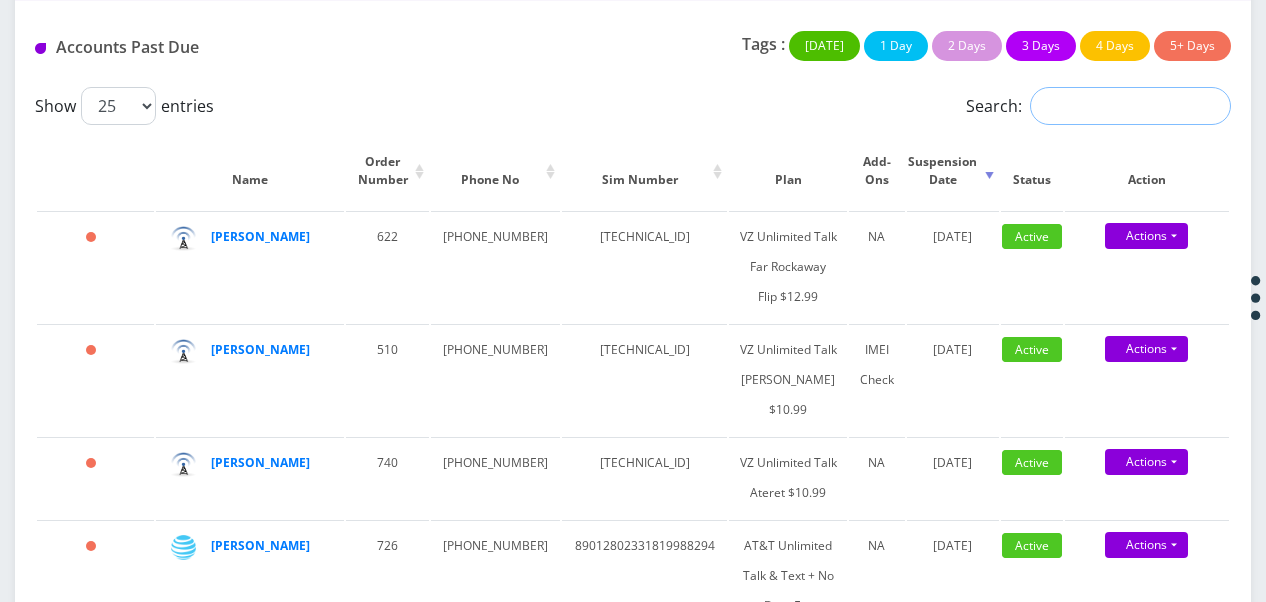 click on "Search:" at bounding box center [1130, 106] 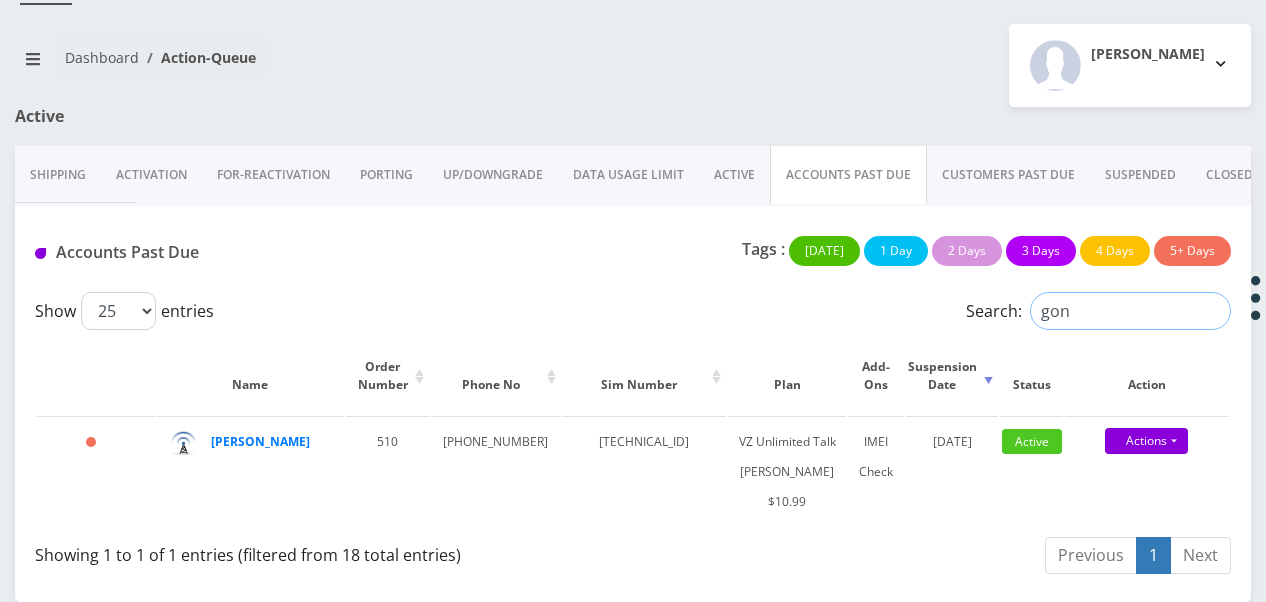 scroll, scrollTop: 33, scrollLeft: 0, axis: vertical 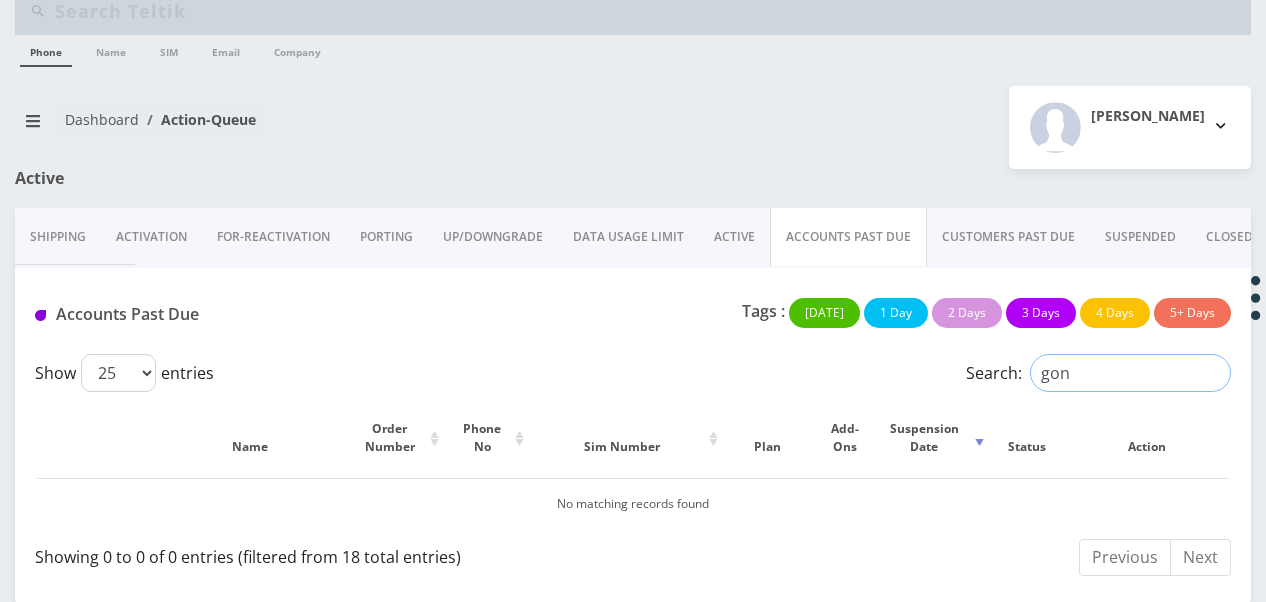 type on "gon" 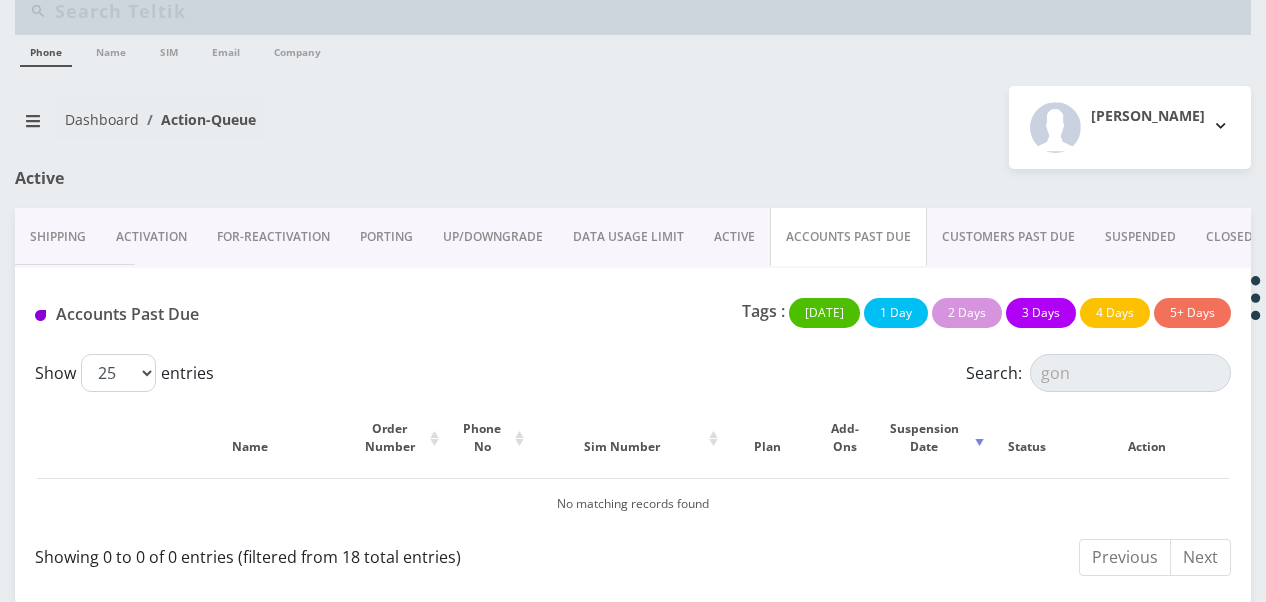 click on "ACTIVE" at bounding box center (734, 237) 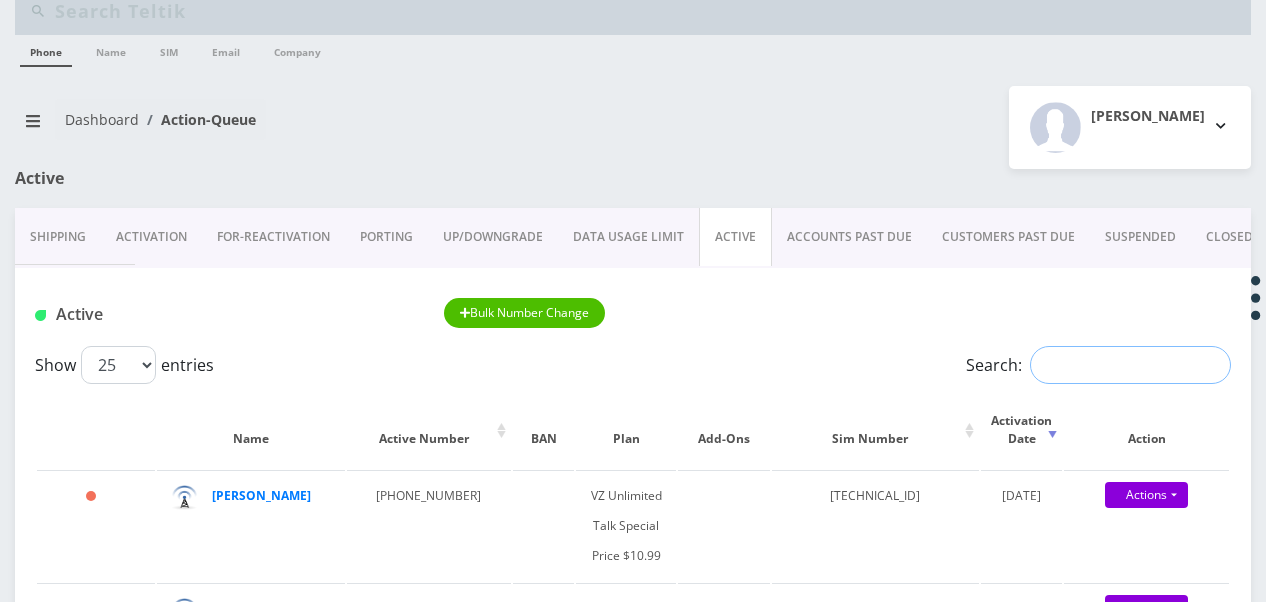 click on "Search:" at bounding box center [1130, 365] 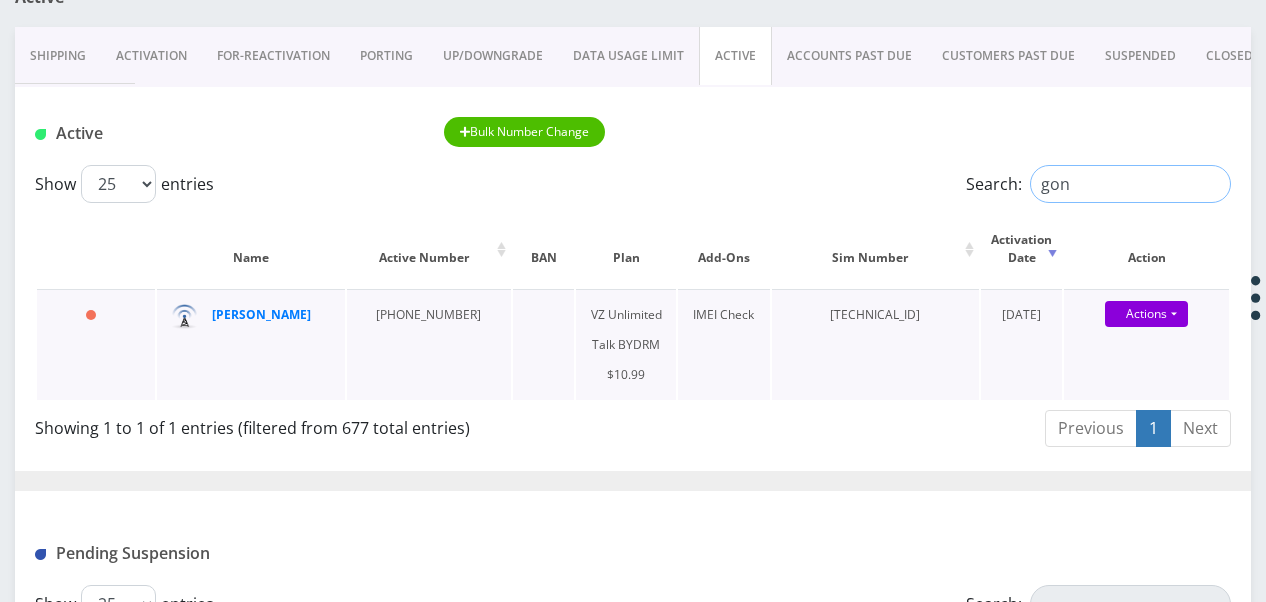 scroll, scrollTop: 233, scrollLeft: 0, axis: vertical 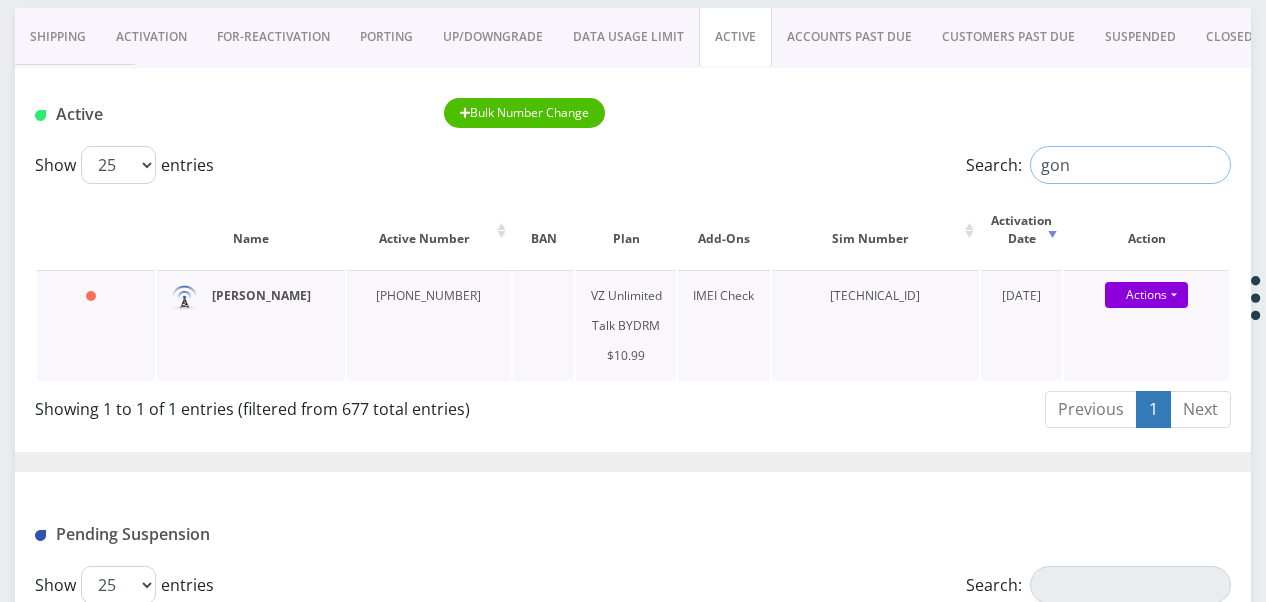 type on "gon" 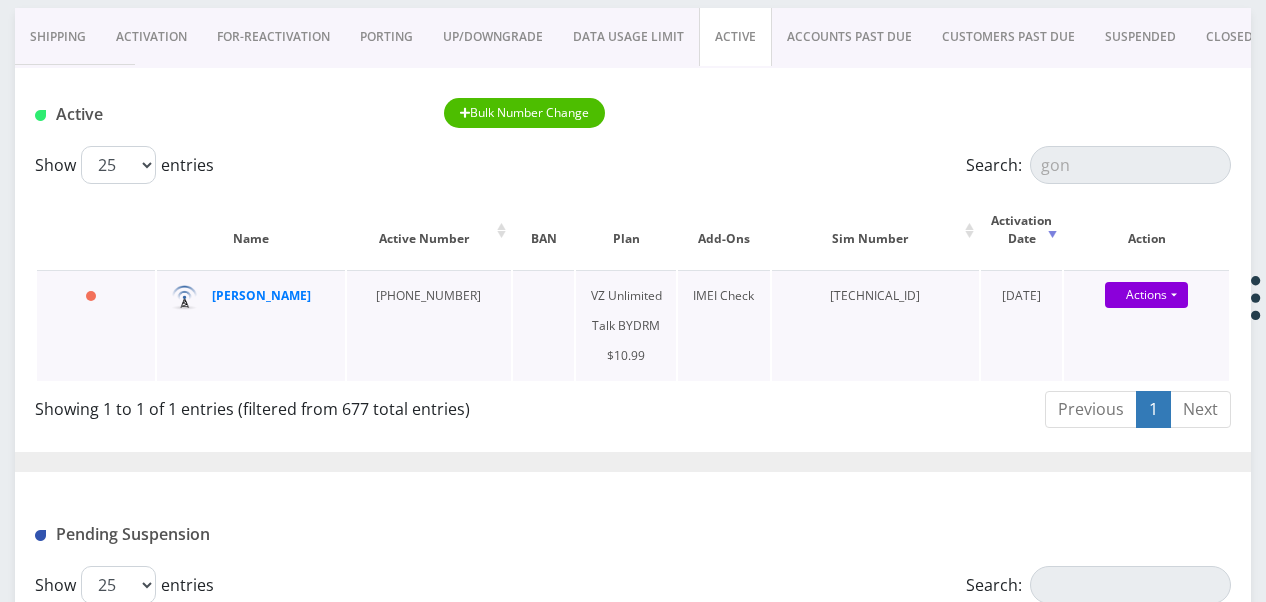drag, startPoint x: 280, startPoint y: 302, endPoint x: 269, endPoint y: 304, distance: 11.18034 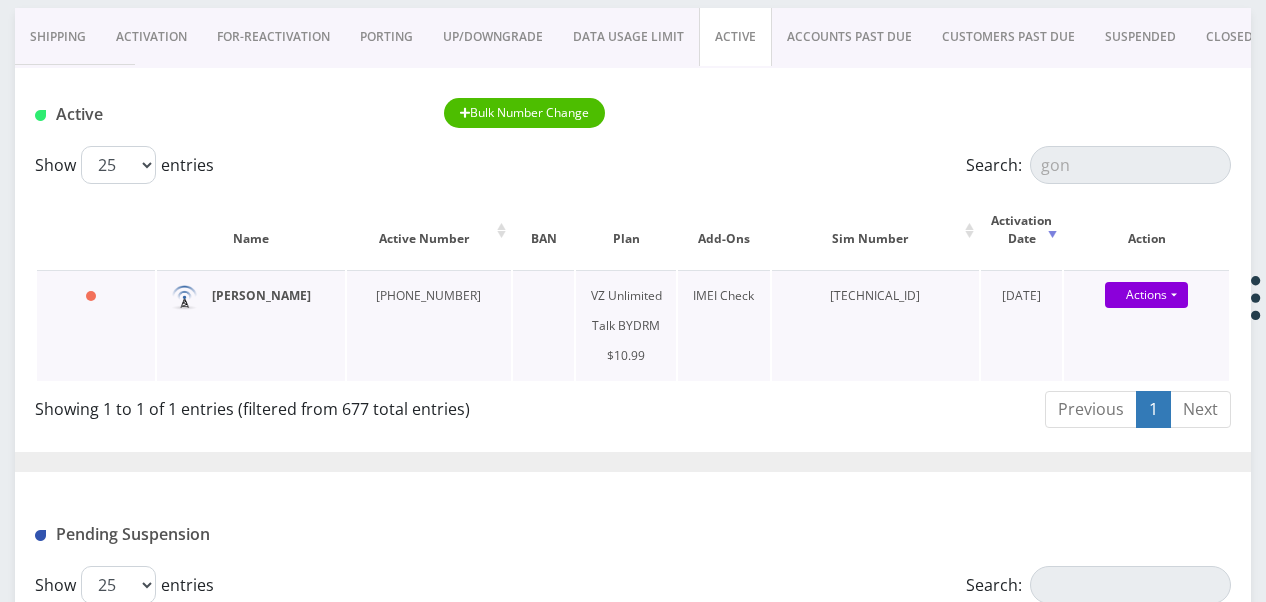 drag, startPoint x: 269, startPoint y: 304, endPoint x: 255, endPoint y: 300, distance: 14.56022 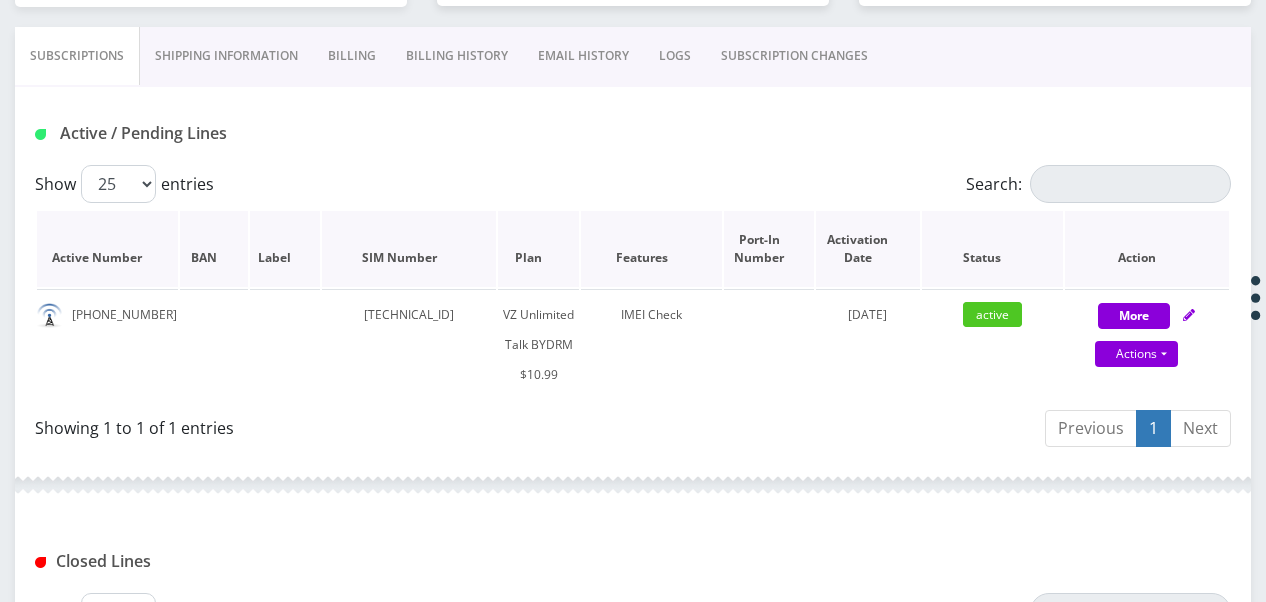 scroll, scrollTop: 188, scrollLeft: 0, axis: vertical 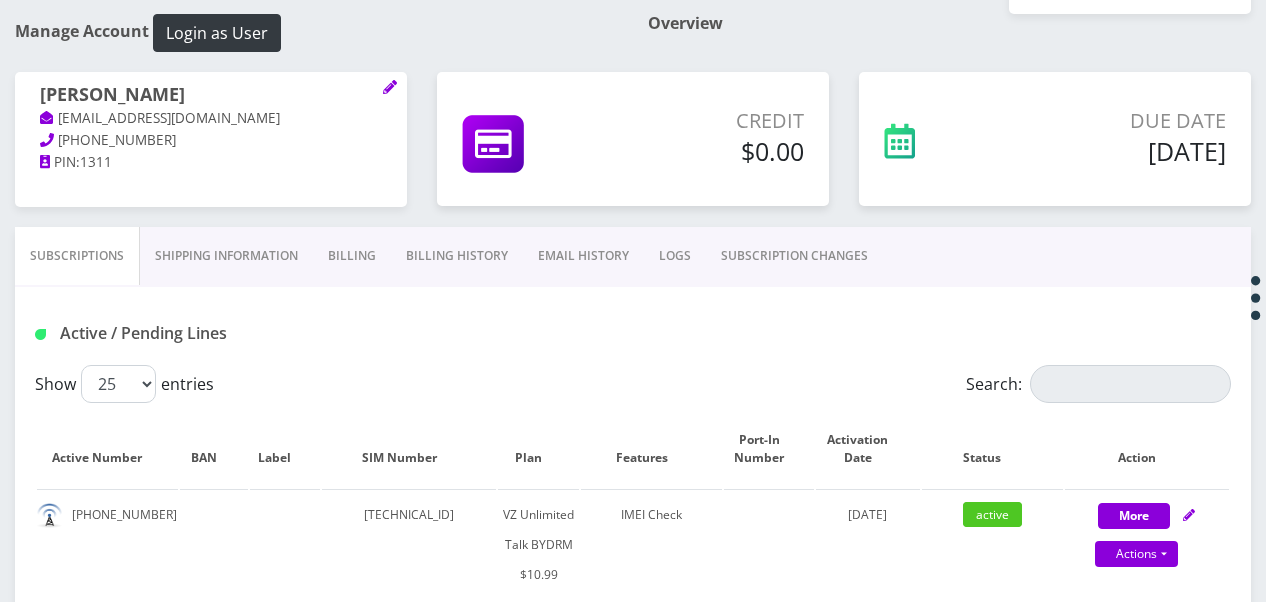 click on "Billing" at bounding box center (352, 256) 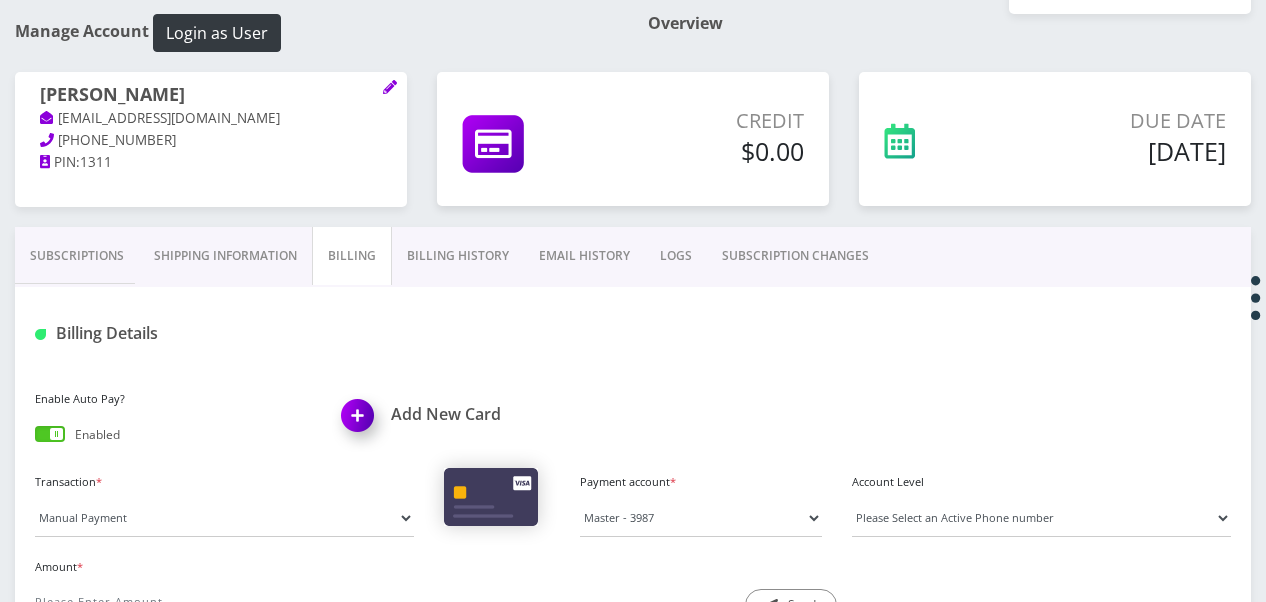 click on "SUBSCRIPTION CHANGES" at bounding box center [795, 256] 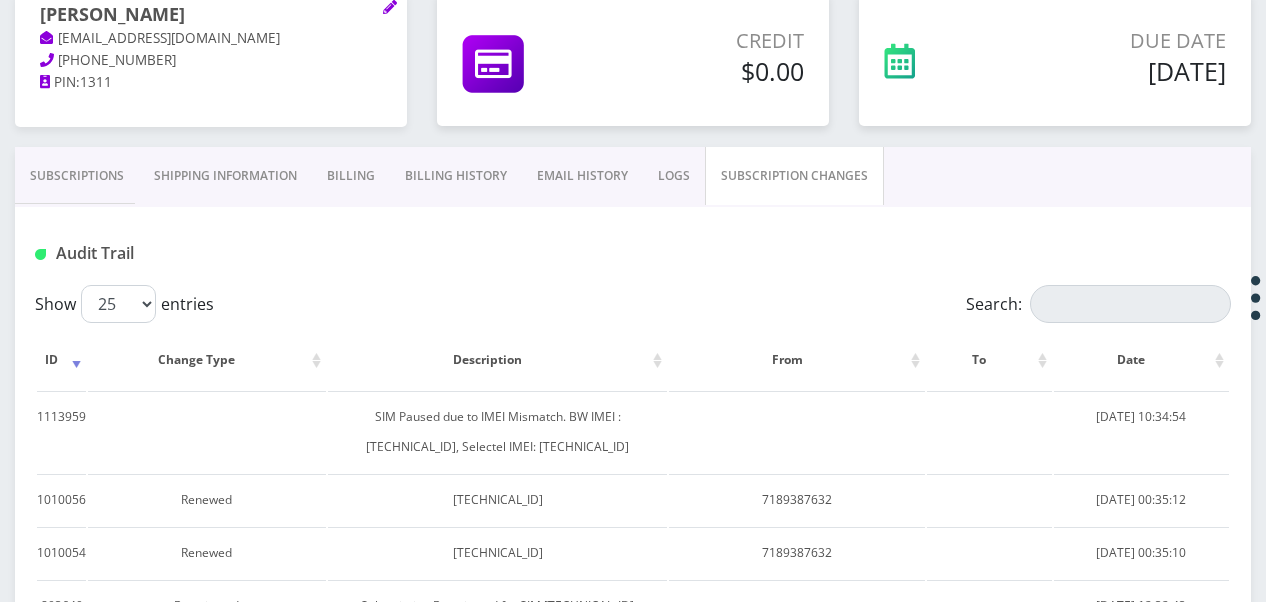 scroll, scrollTop: 388, scrollLeft: 0, axis: vertical 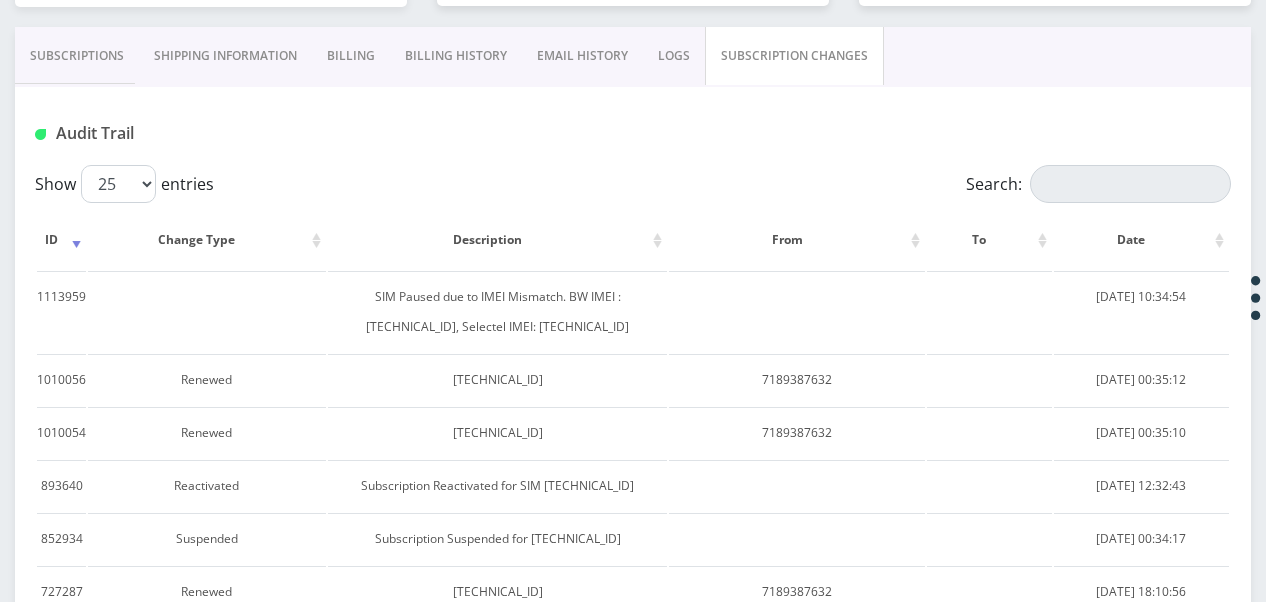 click on "Billing" at bounding box center [351, 56] 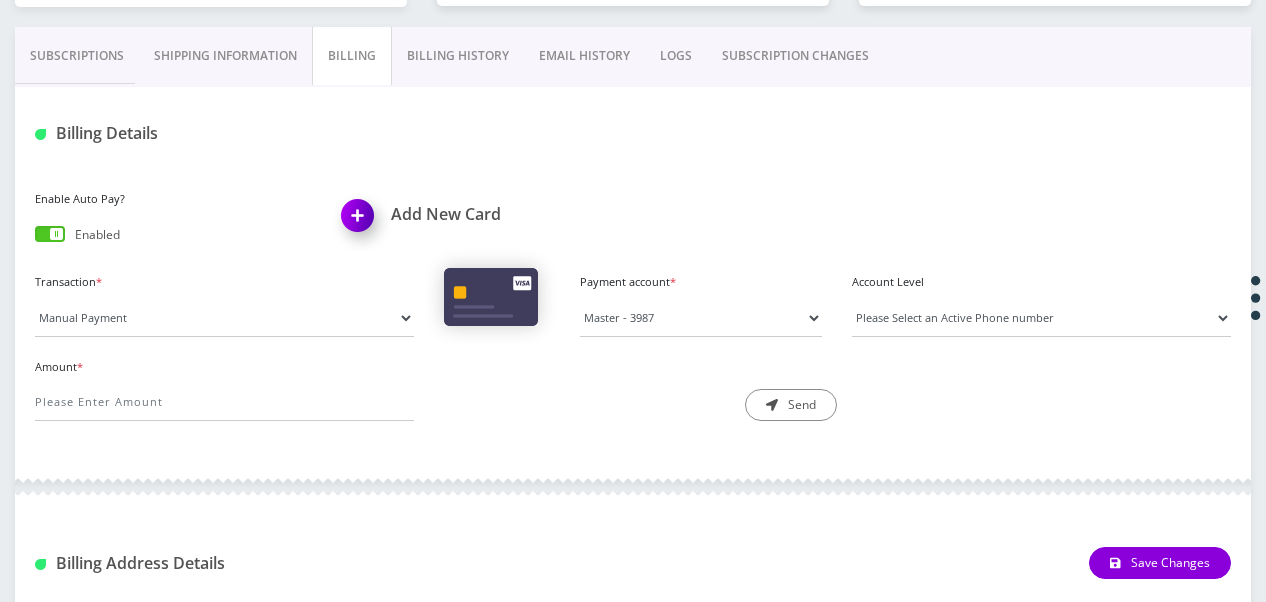 click on "Billing History" at bounding box center [458, 56] 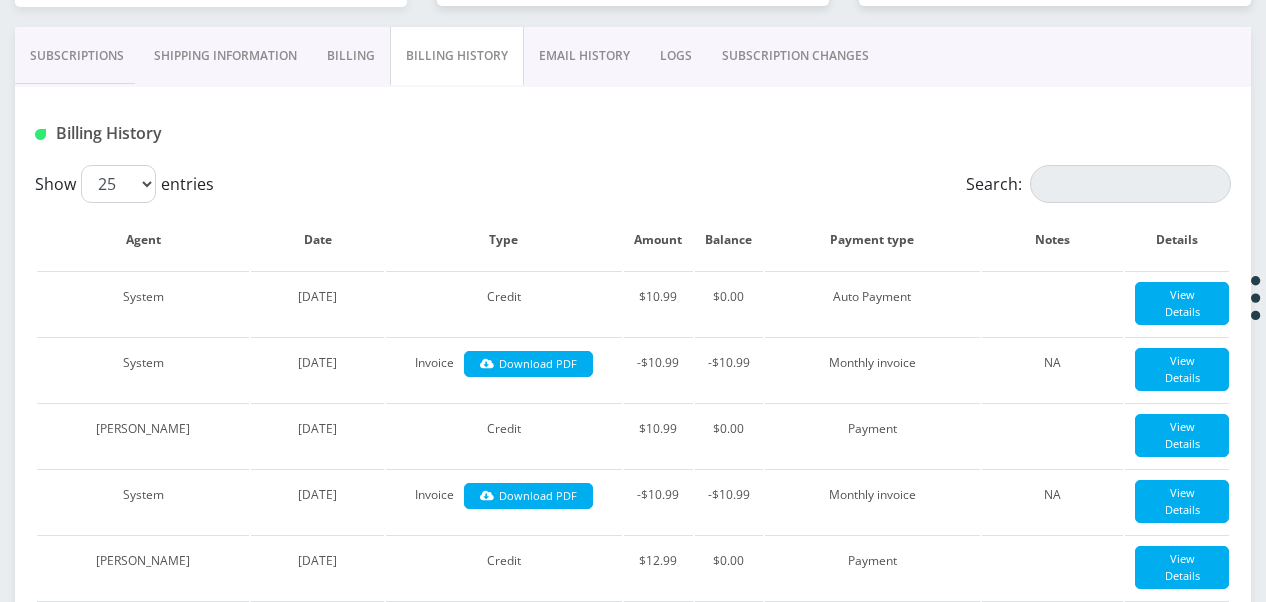 click on "SUBSCRIPTION CHANGES" at bounding box center [795, 56] 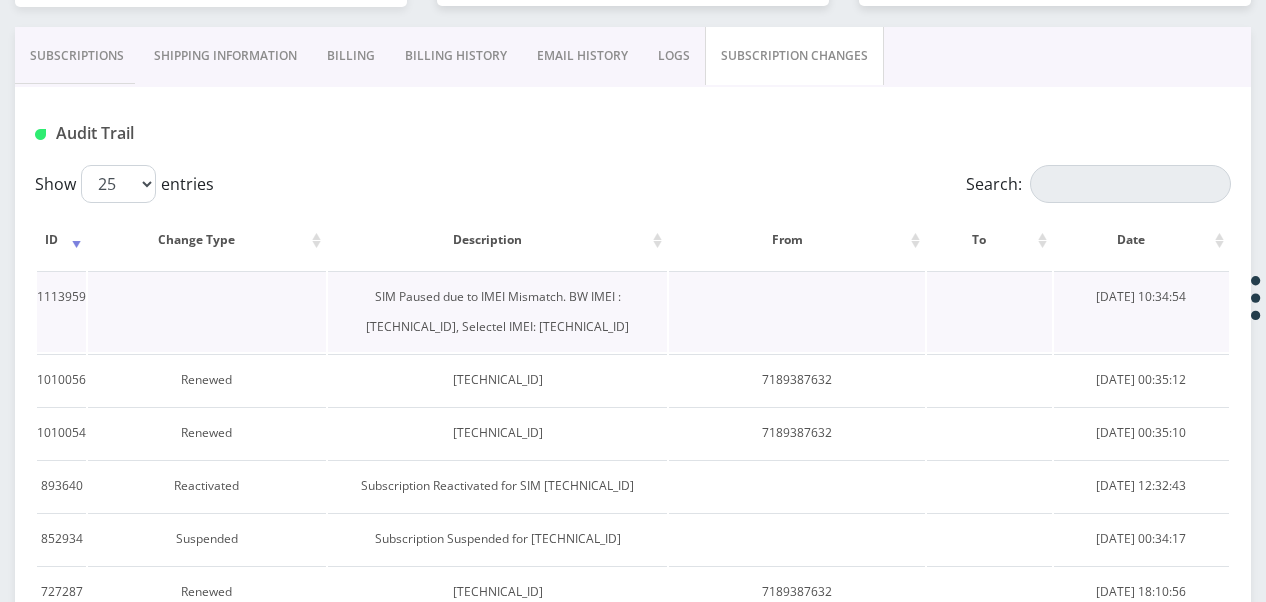 drag, startPoint x: 468, startPoint y: 330, endPoint x: 570, endPoint y: 330, distance: 102 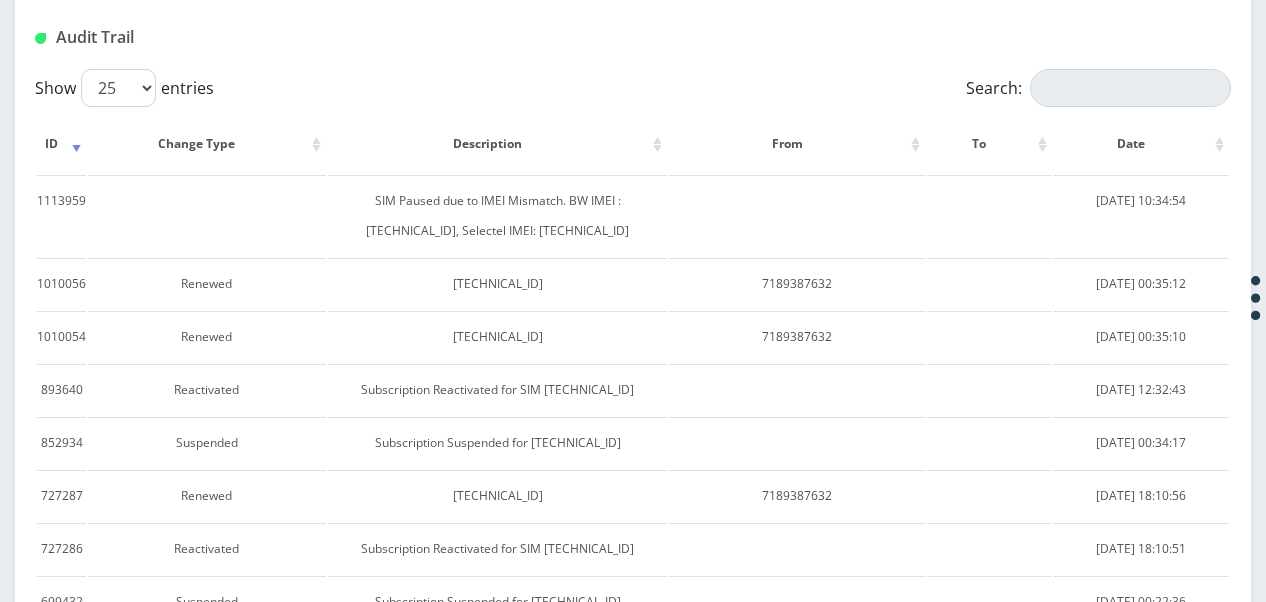 scroll, scrollTop: 268, scrollLeft: 0, axis: vertical 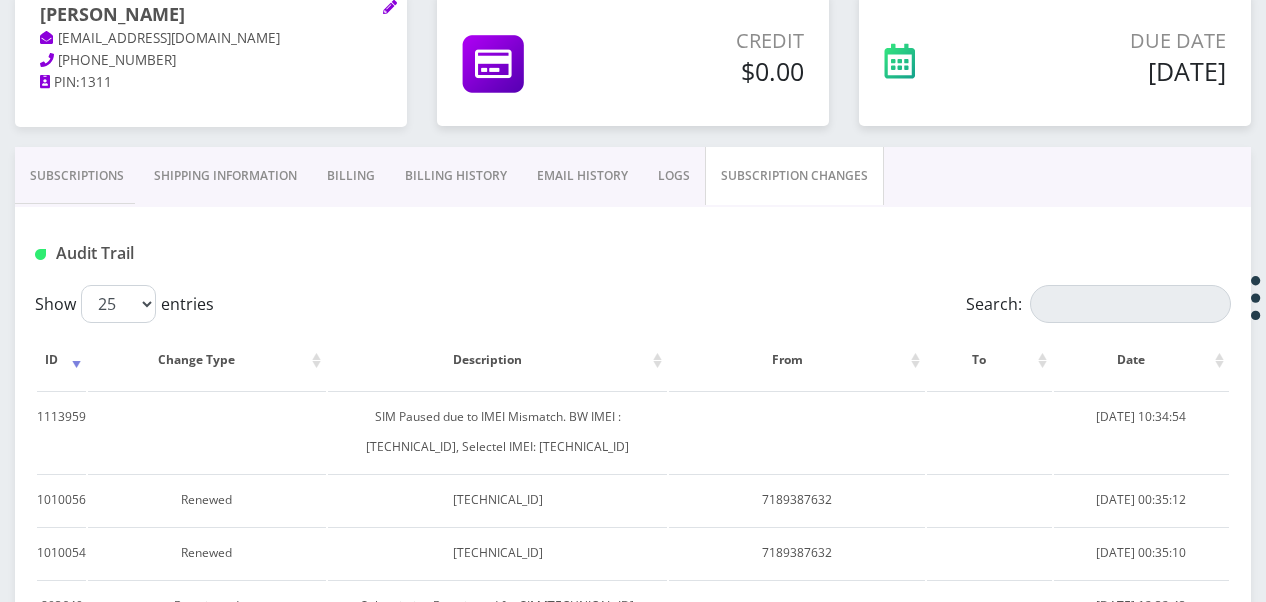 click on "Subscriptions" at bounding box center (77, 176) 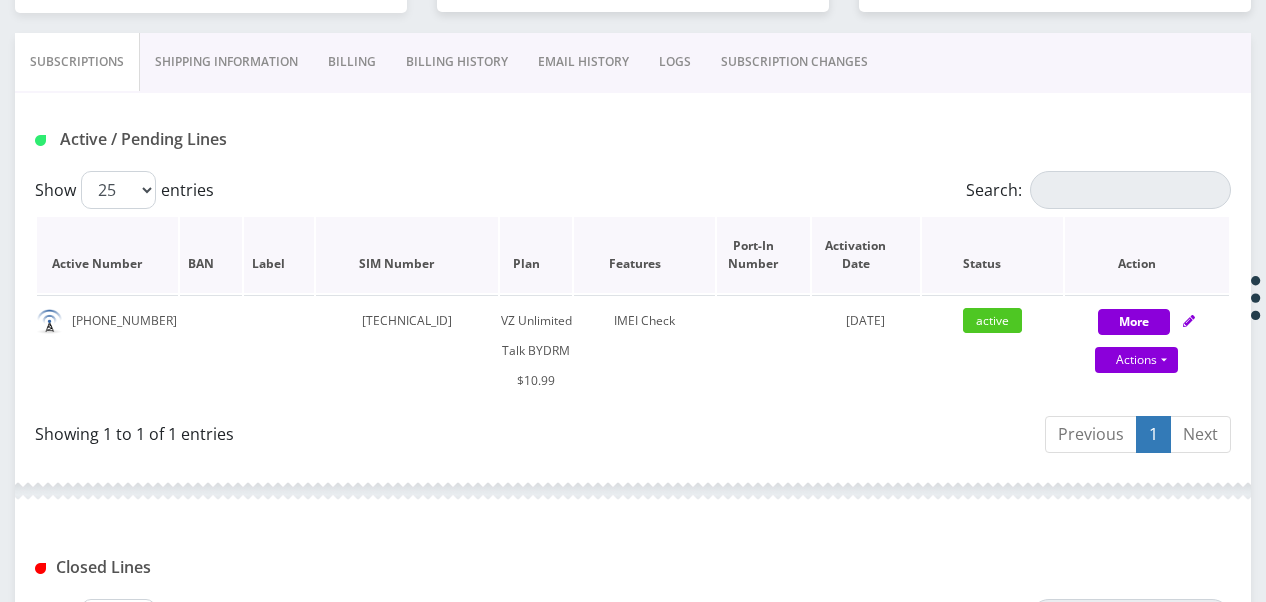 scroll, scrollTop: 468, scrollLeft: 0, axis: vertical 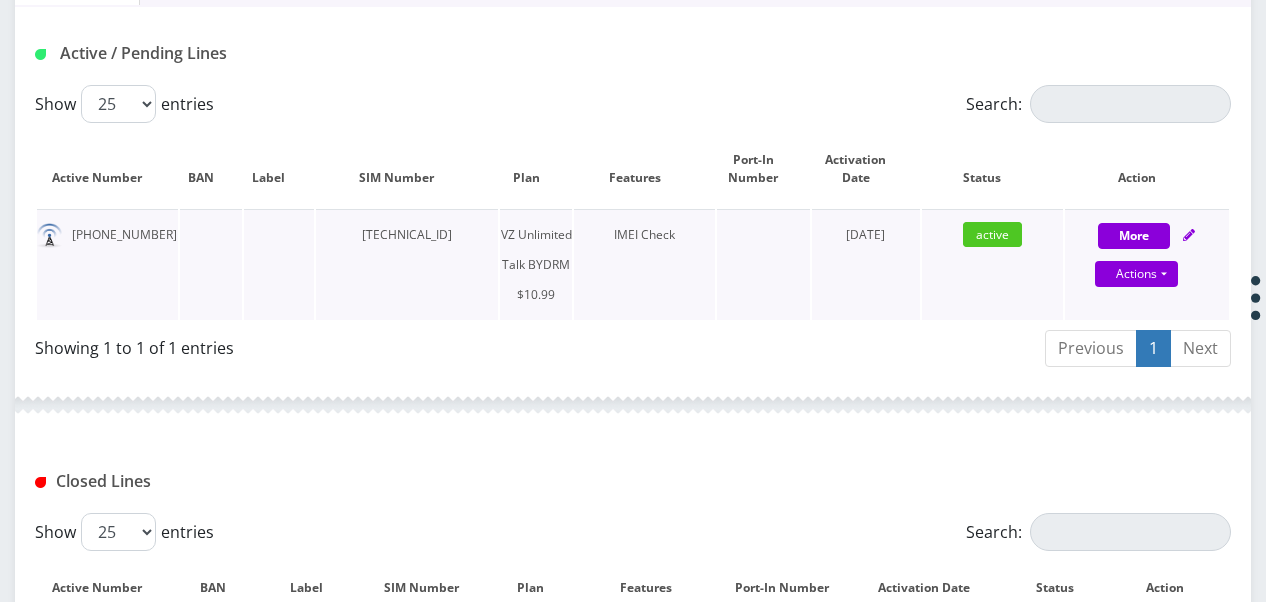 drag, startPoint x: 582, startPoint y: 208, endPoint x: 570, endPoint y: 304, distance: 96.74709 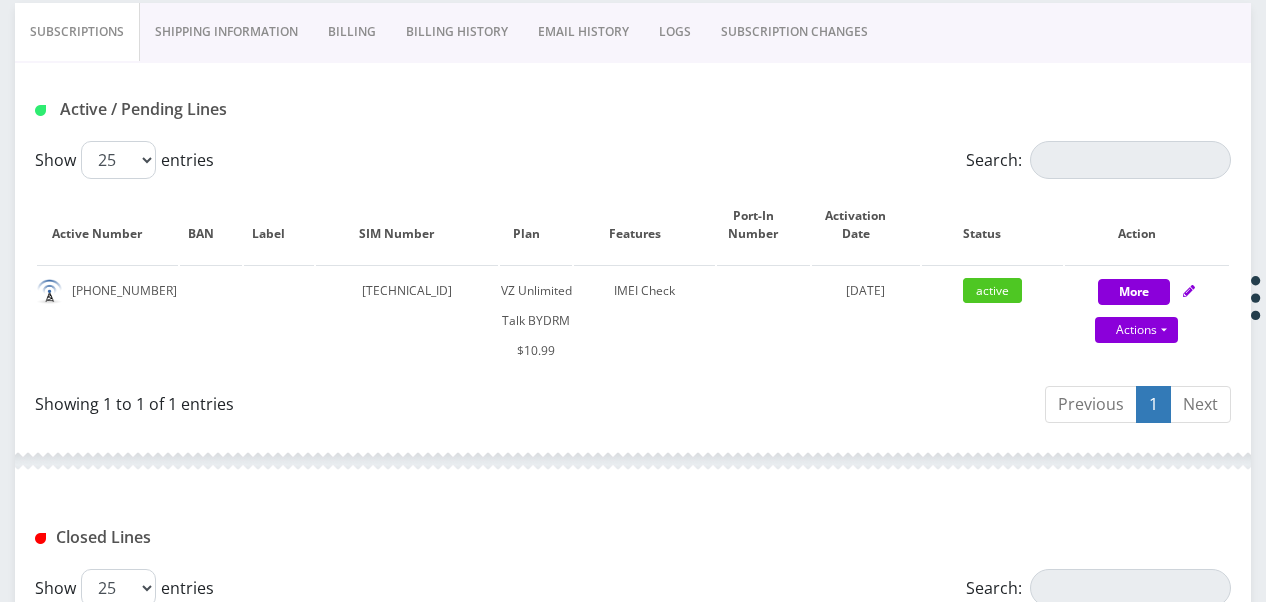 scroll, scrollTop: 368, scrollLeft: 0, axis: vertical 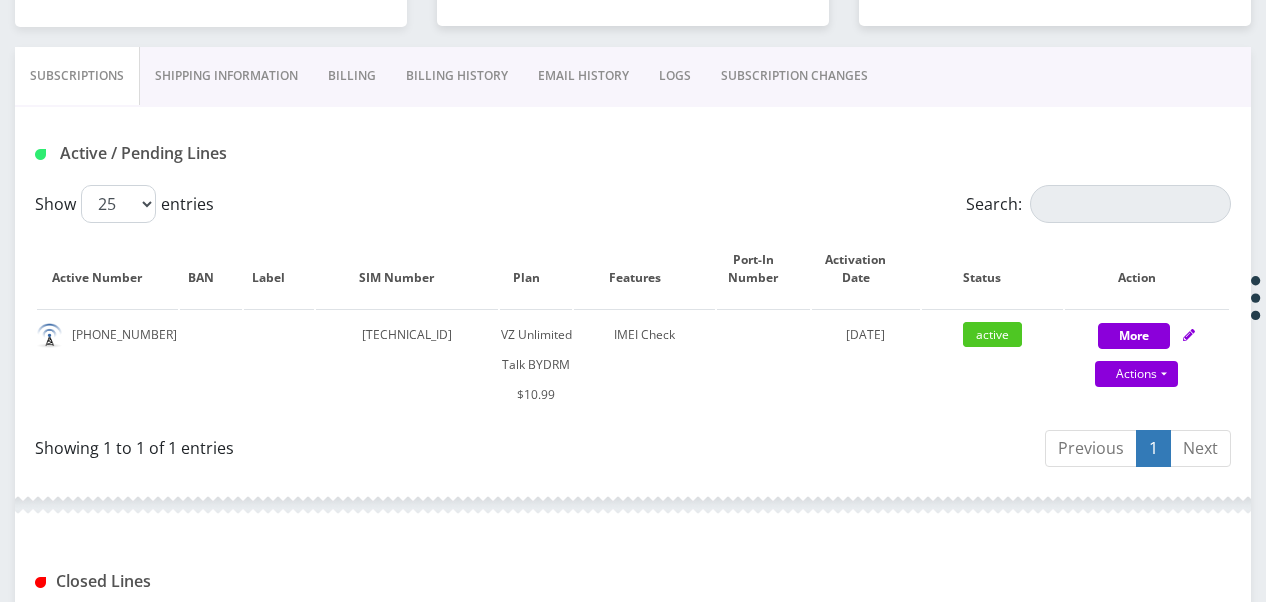 click on "SUBSCRIPTION CHANGES" at bounding box center [794, 76] 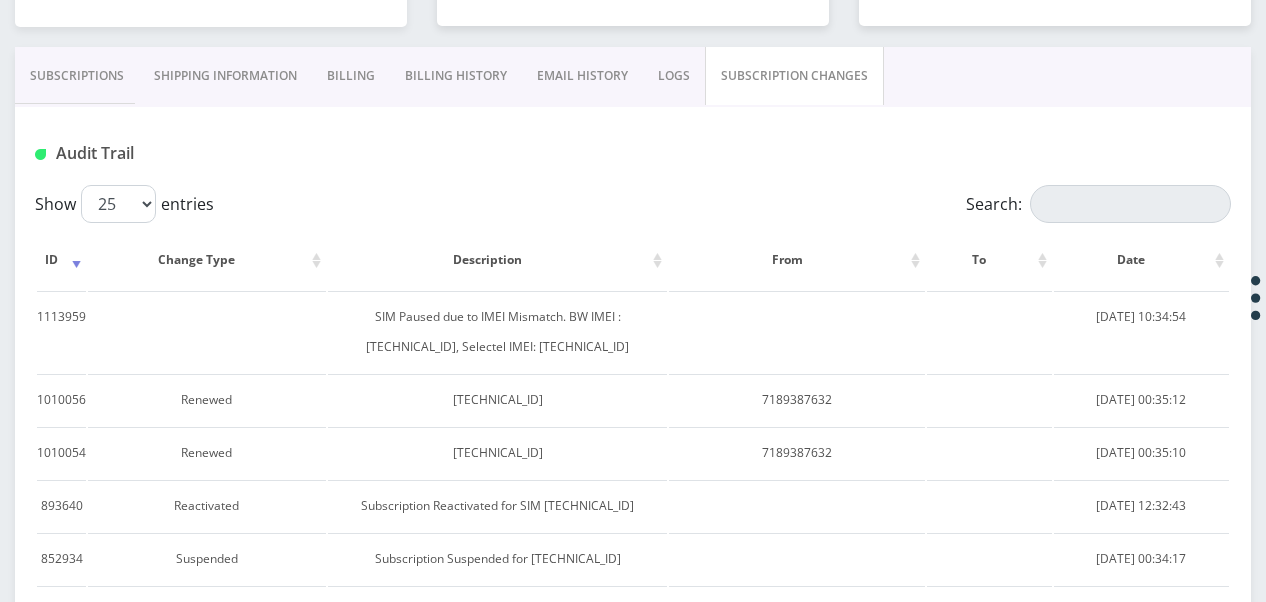 click on "Subscriptions" at bounding box center (77, 76) 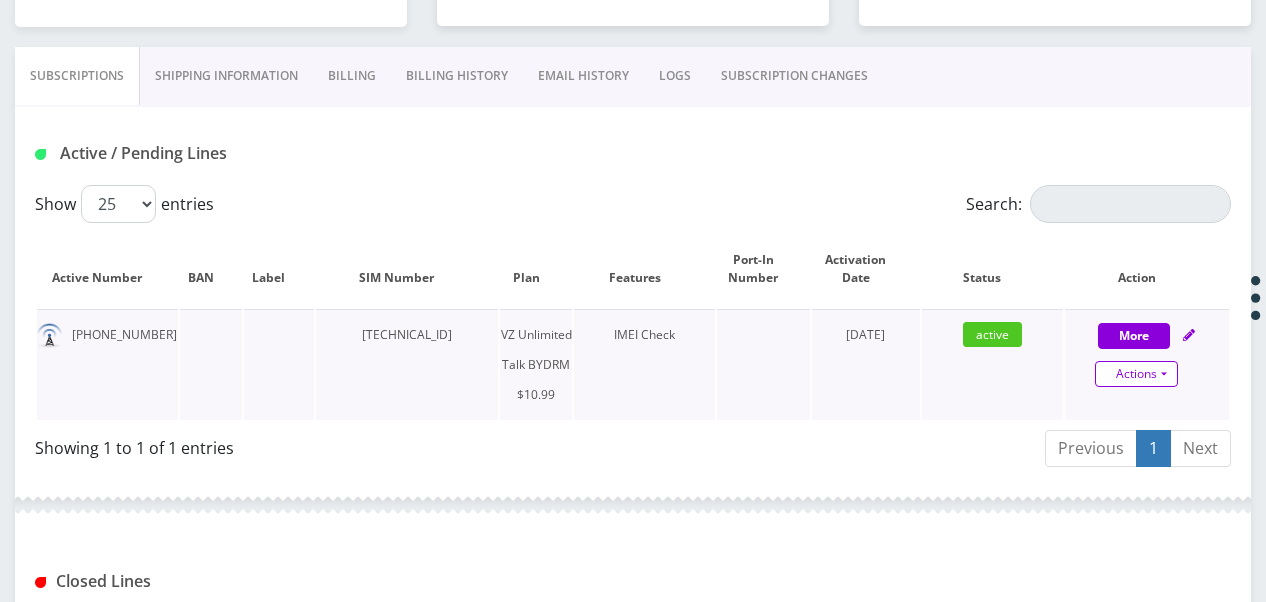click on "Actions" at bounding box center (1136, 374) 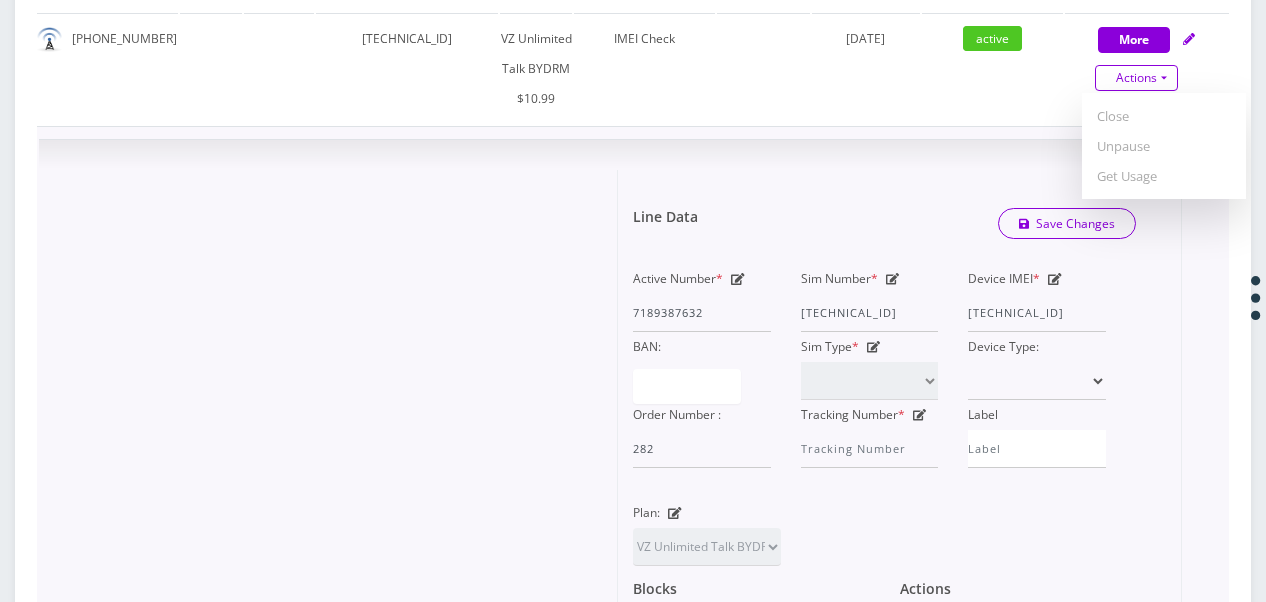 scroll, scrollTop: 634, scrollLeft: 0, axis: vertical 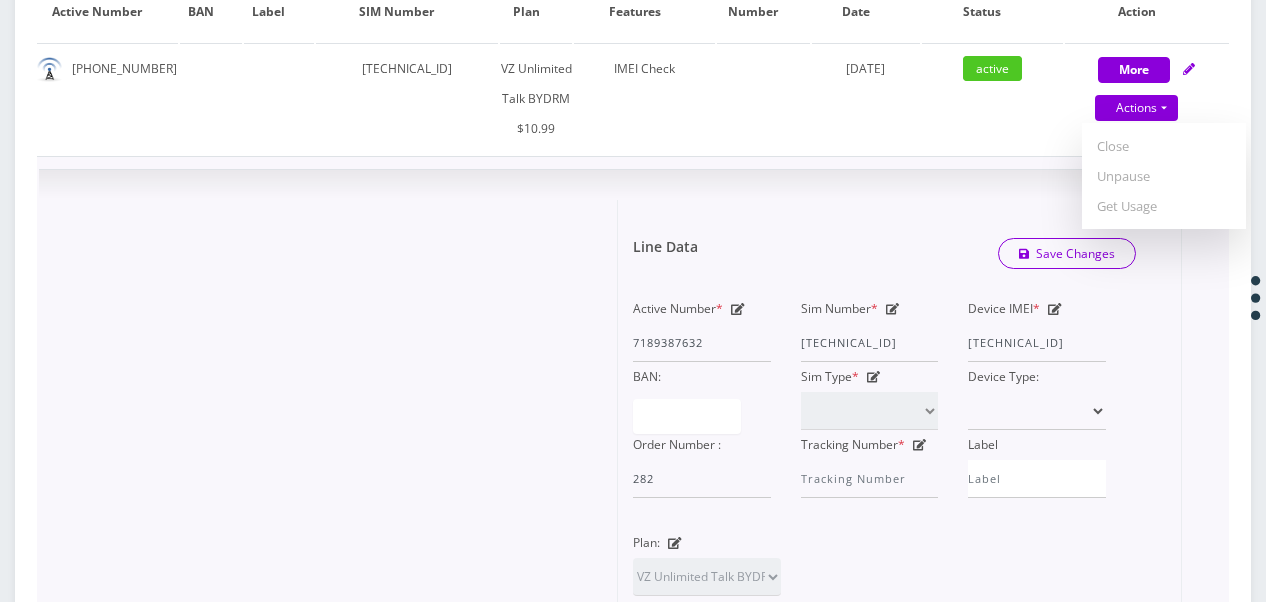 click 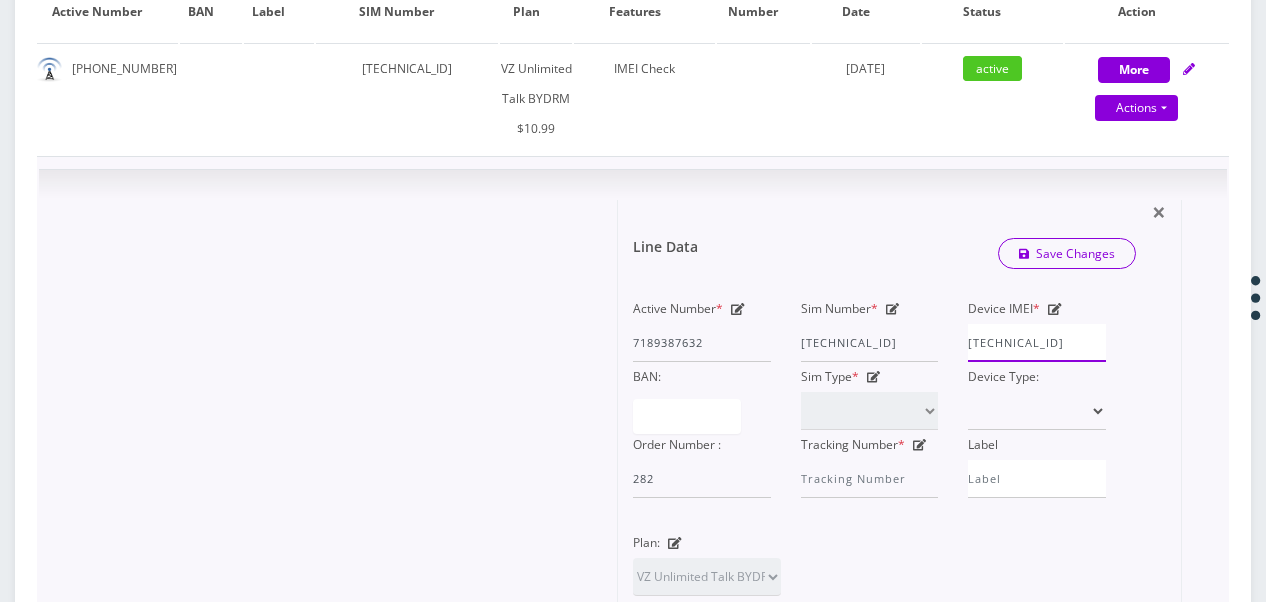 click on "Active Number  * 7189387632   Sim Number  * 89148000010413031675   Device IMEI  * 359018840542152   BAN: Sim Type  *
SIM Starter Kit Device Type: Order Number : 282   Tracking Number  *   Label" at bounding box center [869, 396] 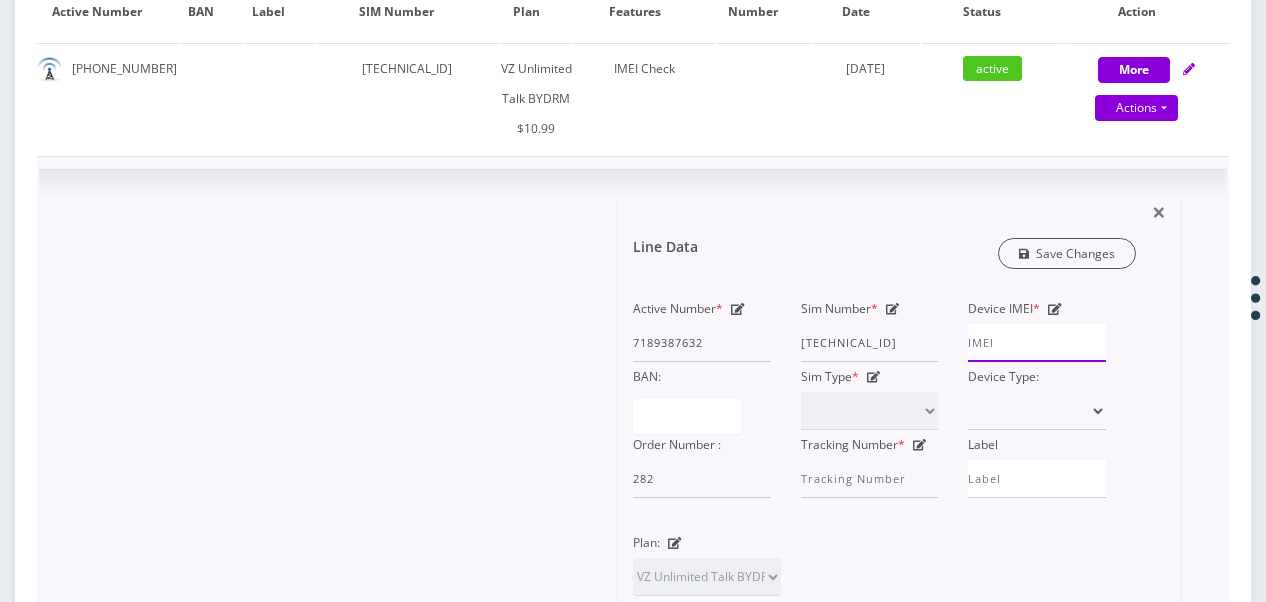 type 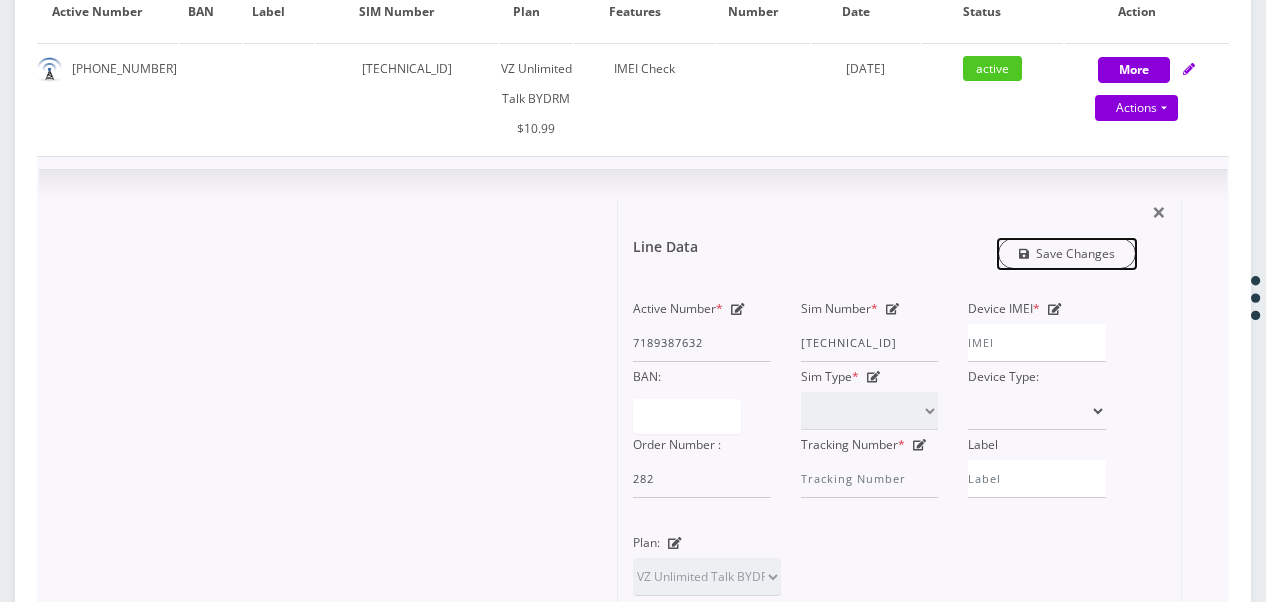 click on "Save Changes" at bounding box center [1067, 253] 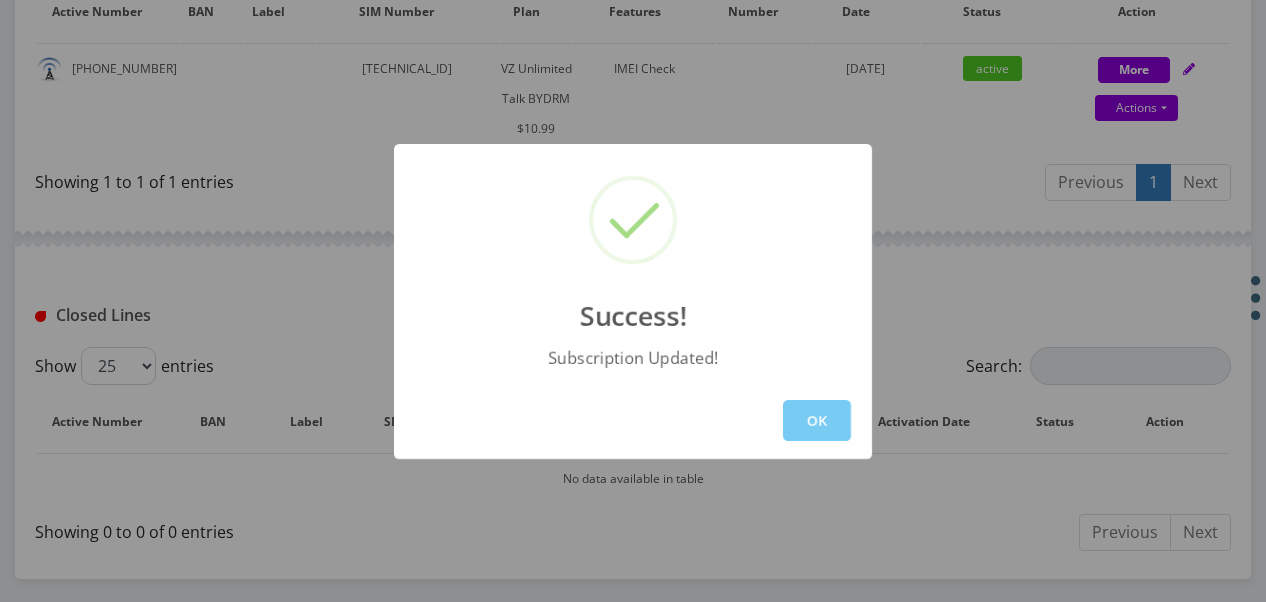 click on "OK" at bounding box center [817, 420] 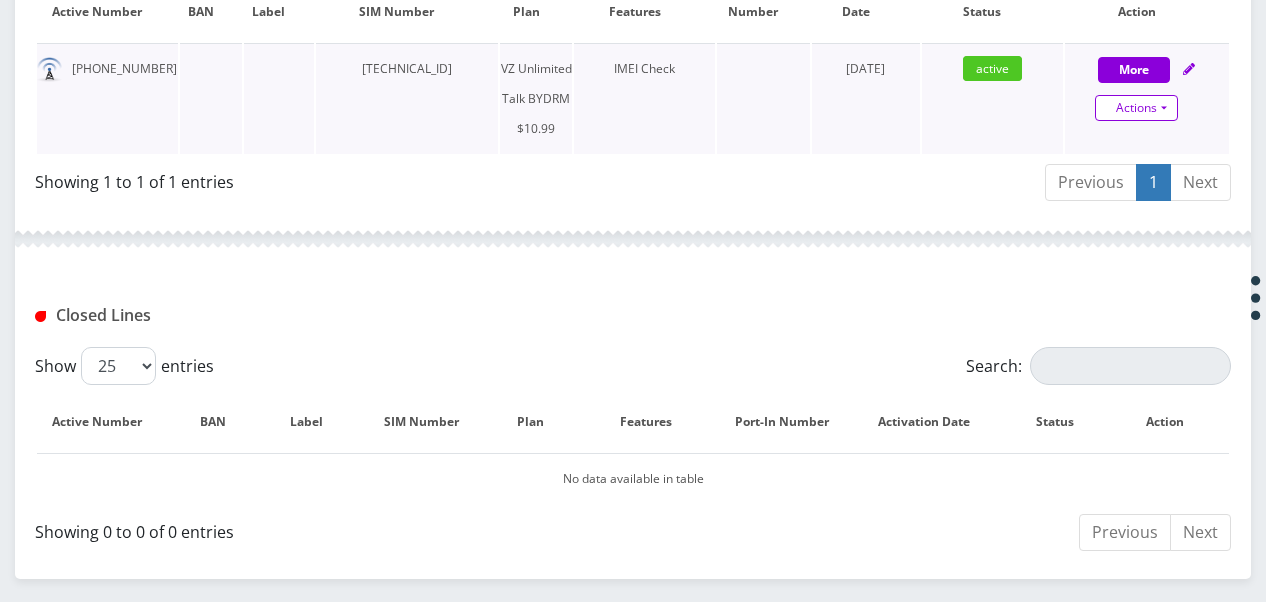 click on "Actions" at bounding box center [1136, 108] 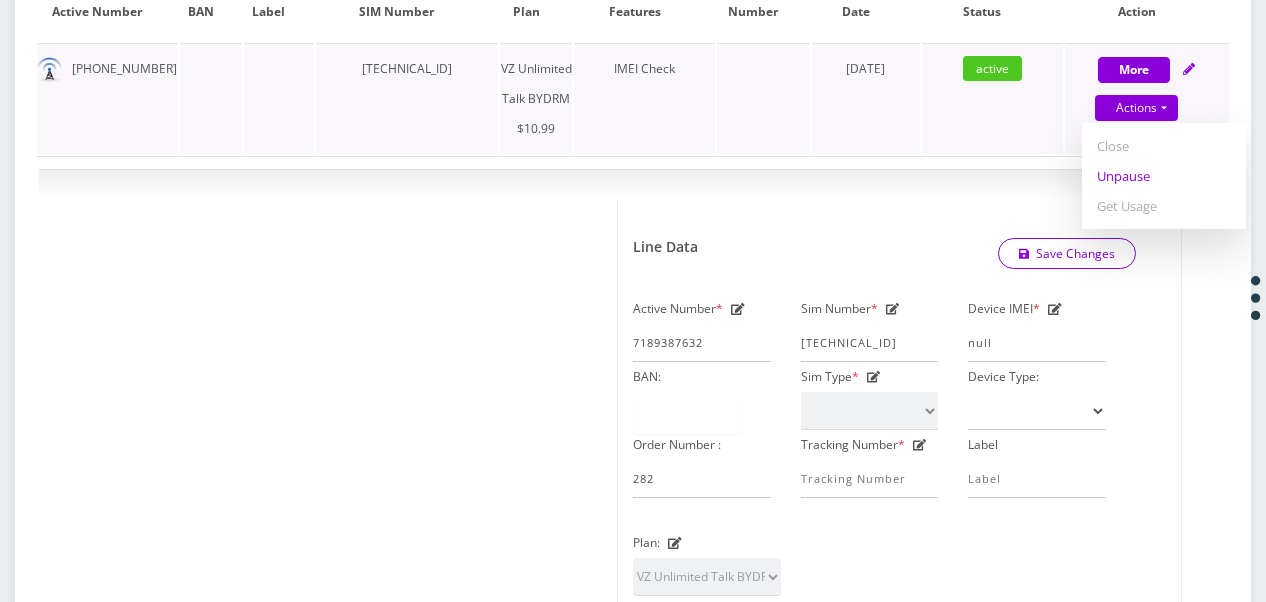 click on "Unpause" at bounding box center [1164, 176] 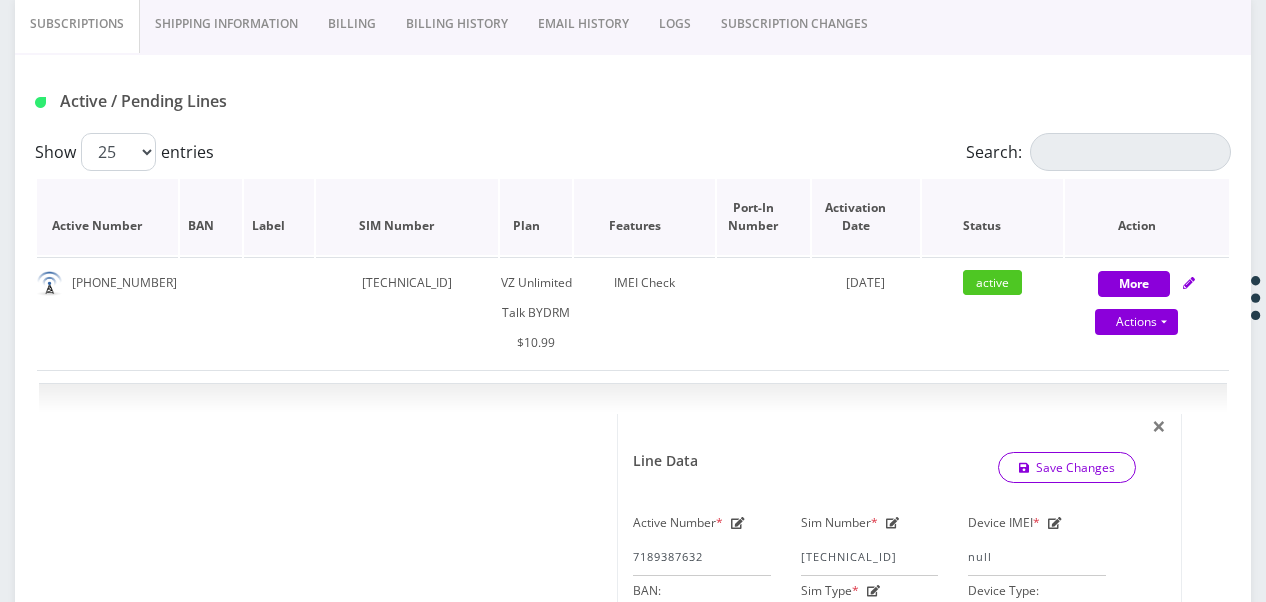 scroll, scrollTop: 334, scrollLeft: 0, axis: vertical 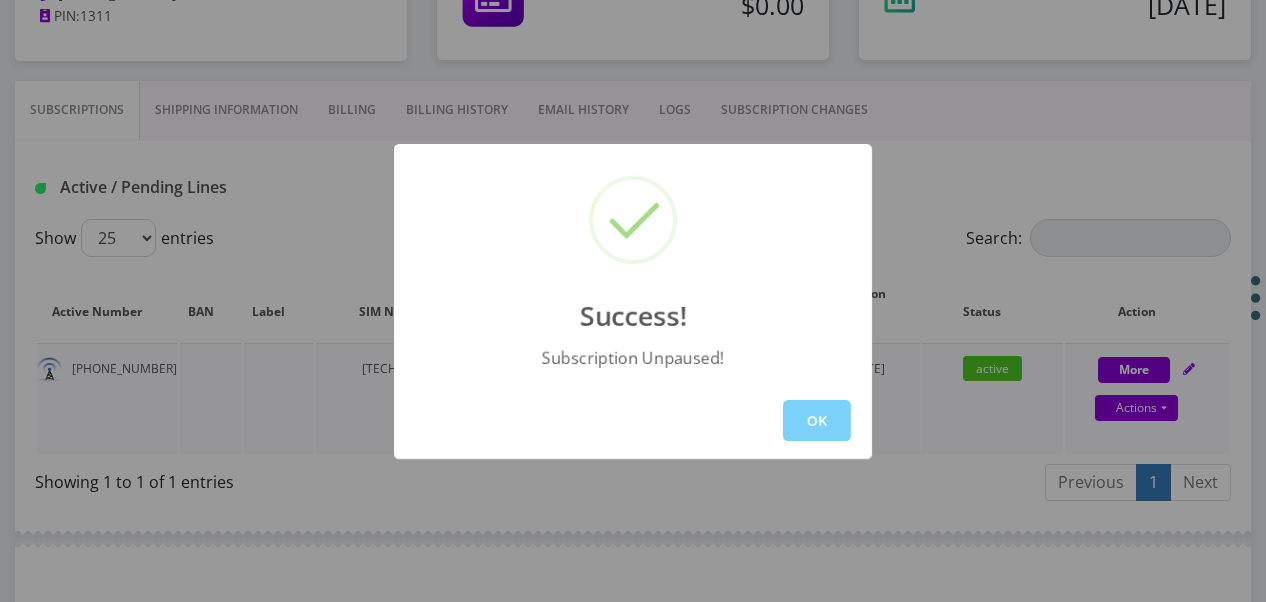 click on "OK" at bounding box center (817, 420) 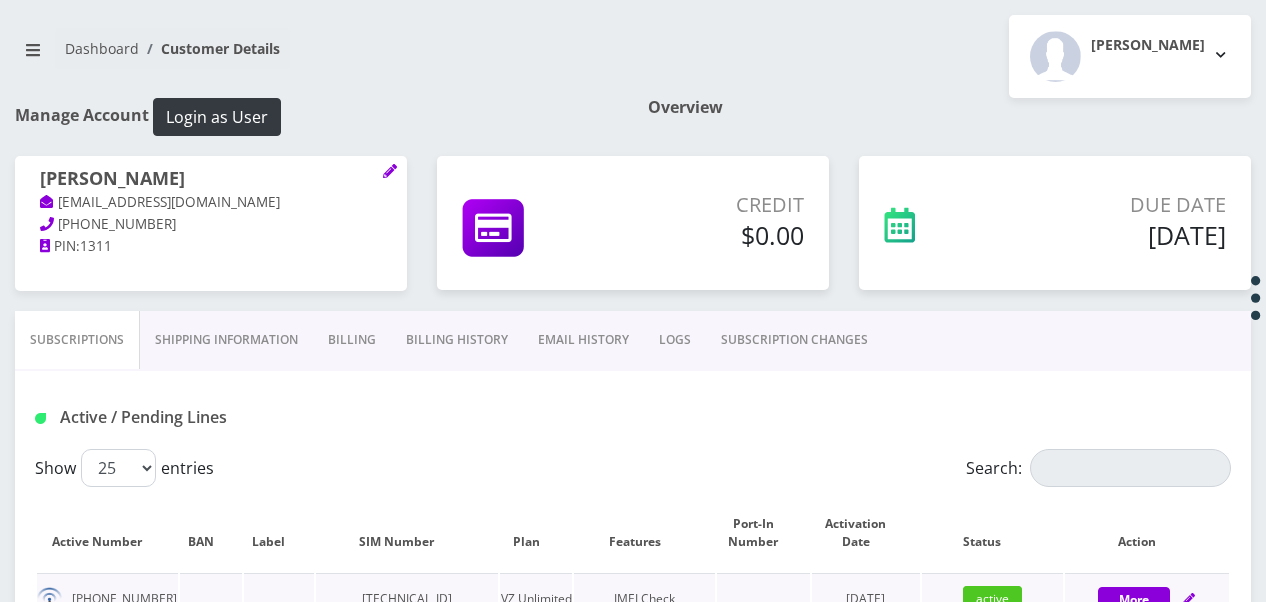 scroll, scrollTop: 0, scrollLeft: 0, axis: both 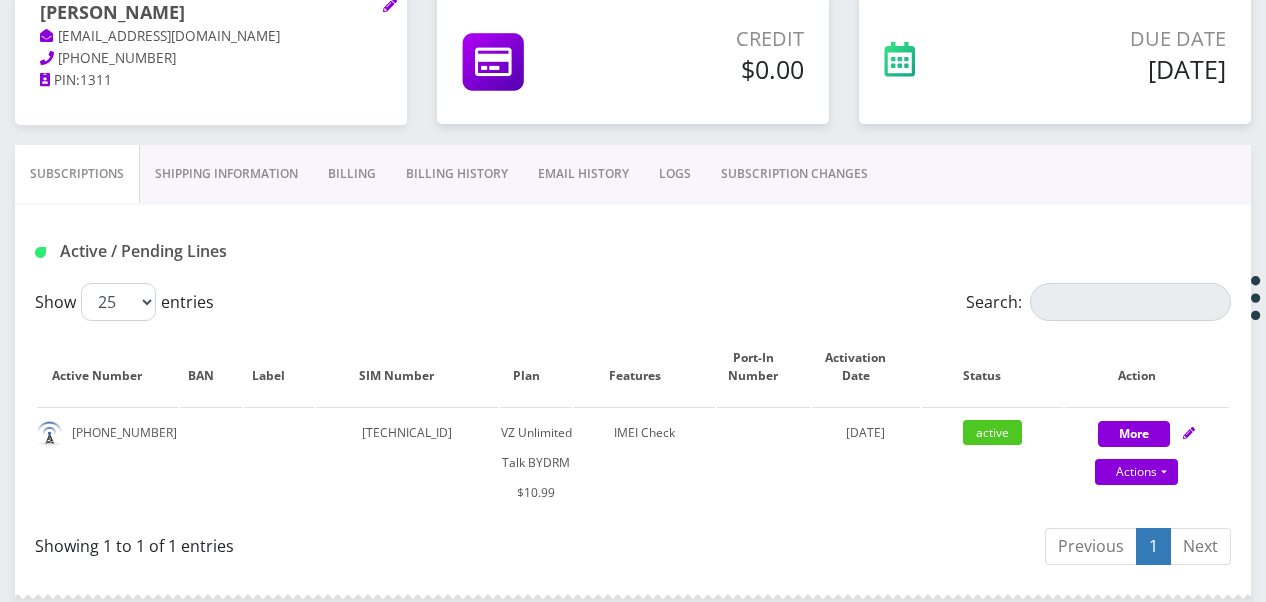 click on "SUBSCRIPTION CHANGES" at bounding box center [794, 174] 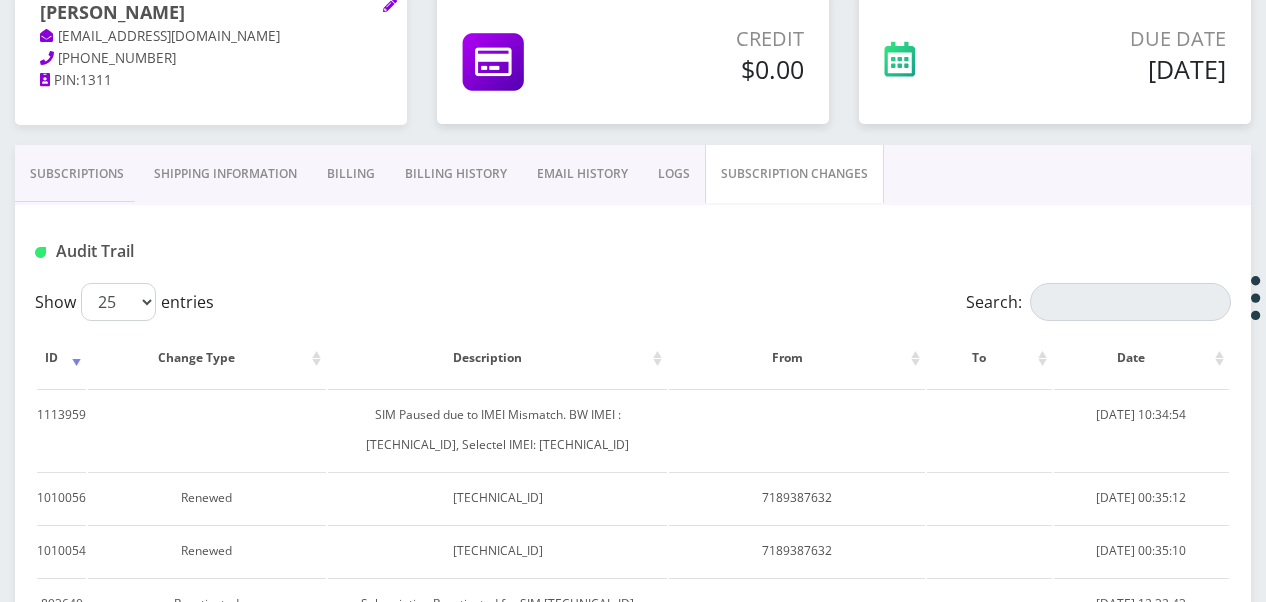 click on "Subscriptions" at bounding box center [77, 174] 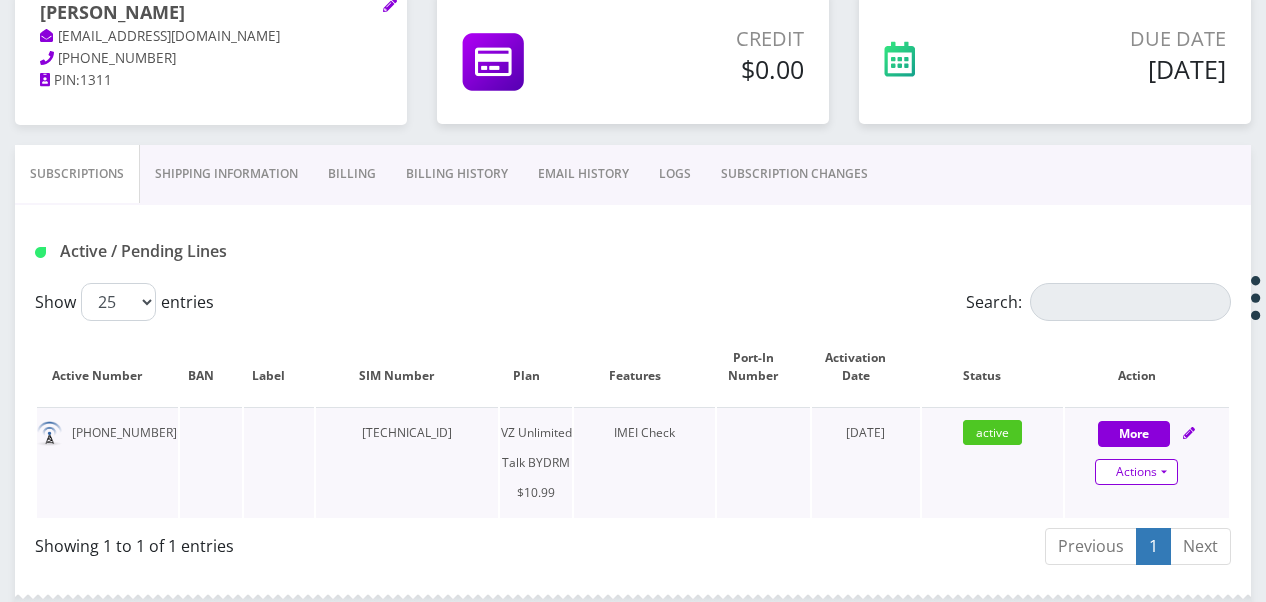 click on "Actions" at bounding box center [1136, 472] 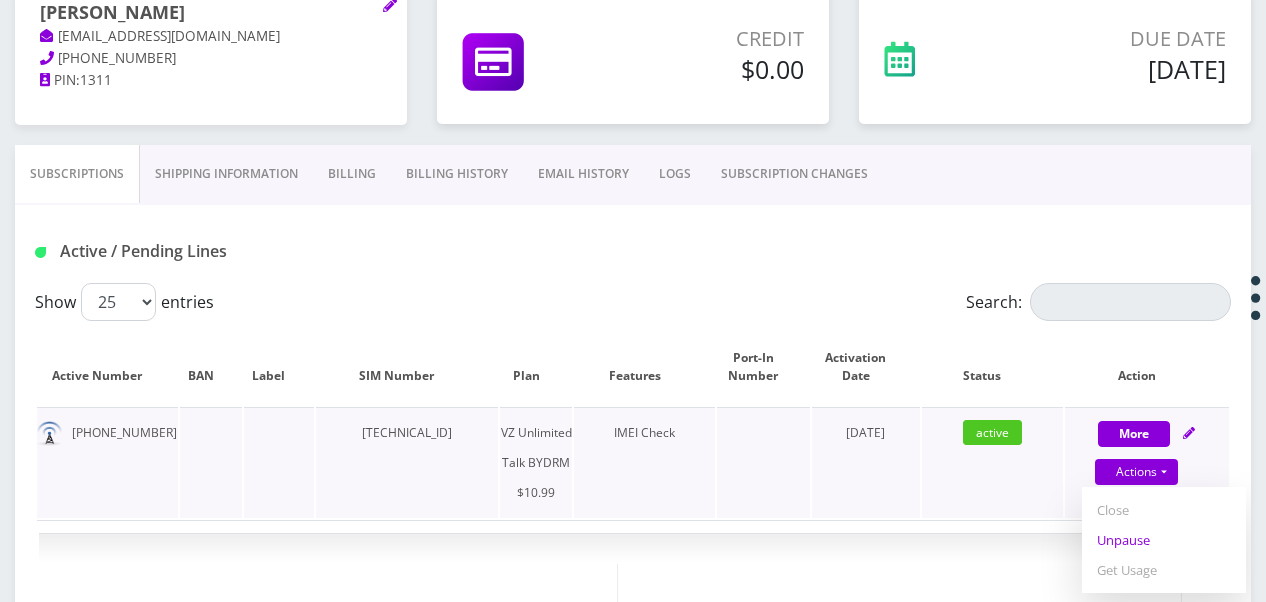 click on "Unpause" at bounding box center [1164, 540] 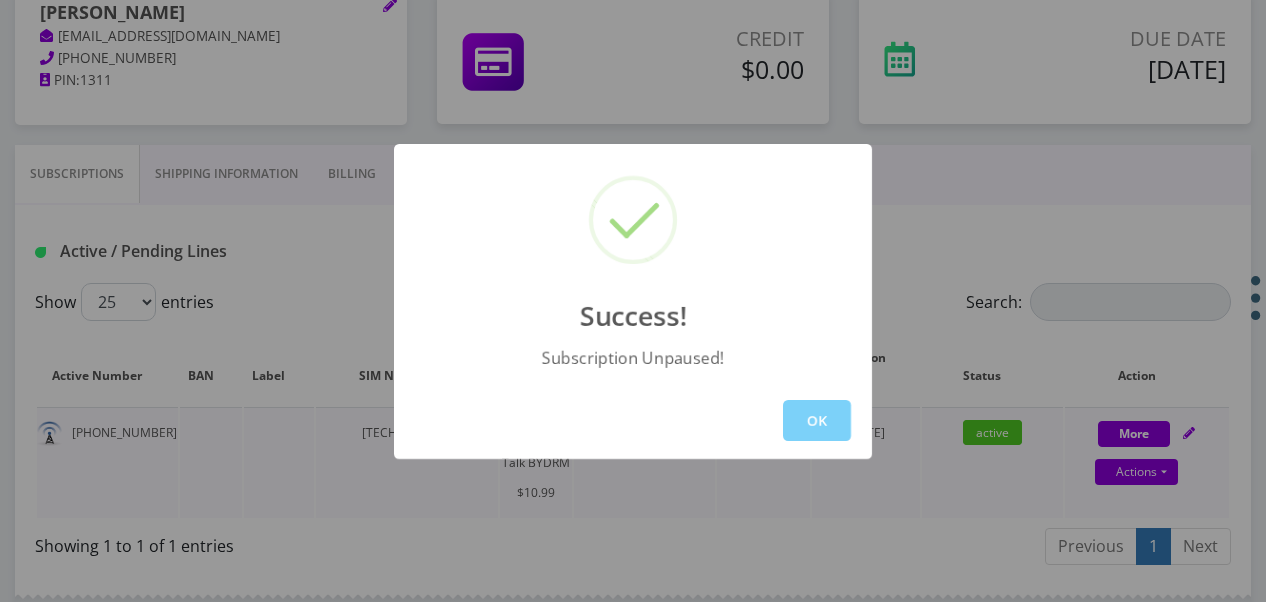 click on "OK" at bounding box center [817, 420] 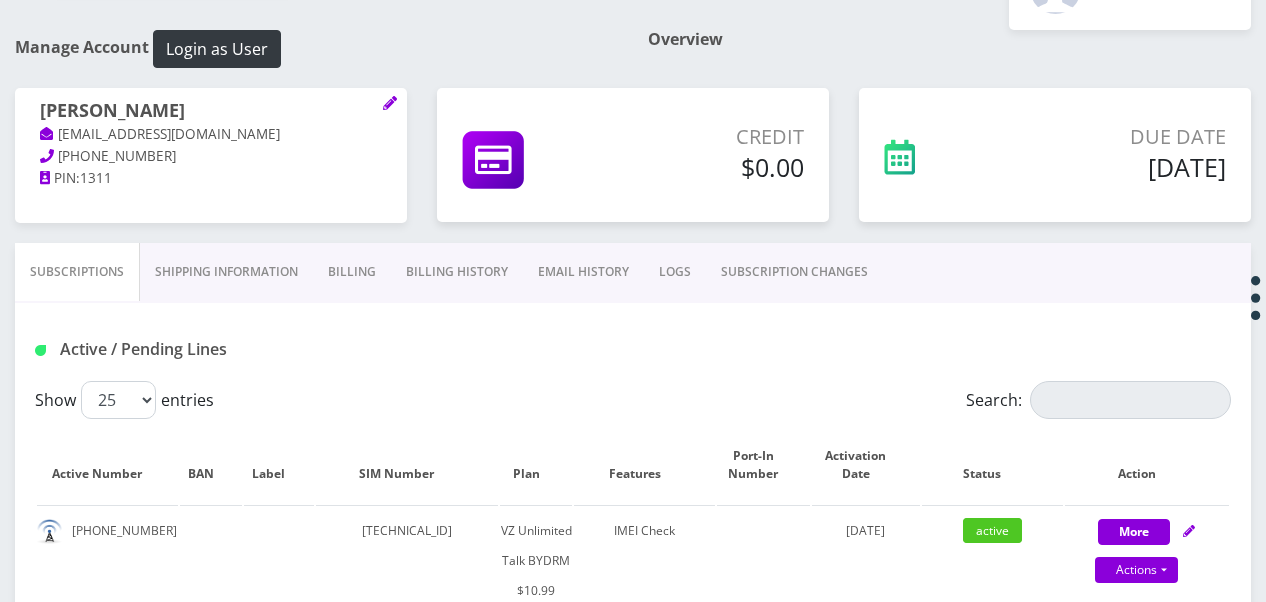 scroll, scrollTop: 170, scrollLeft: 0, axis: vertical 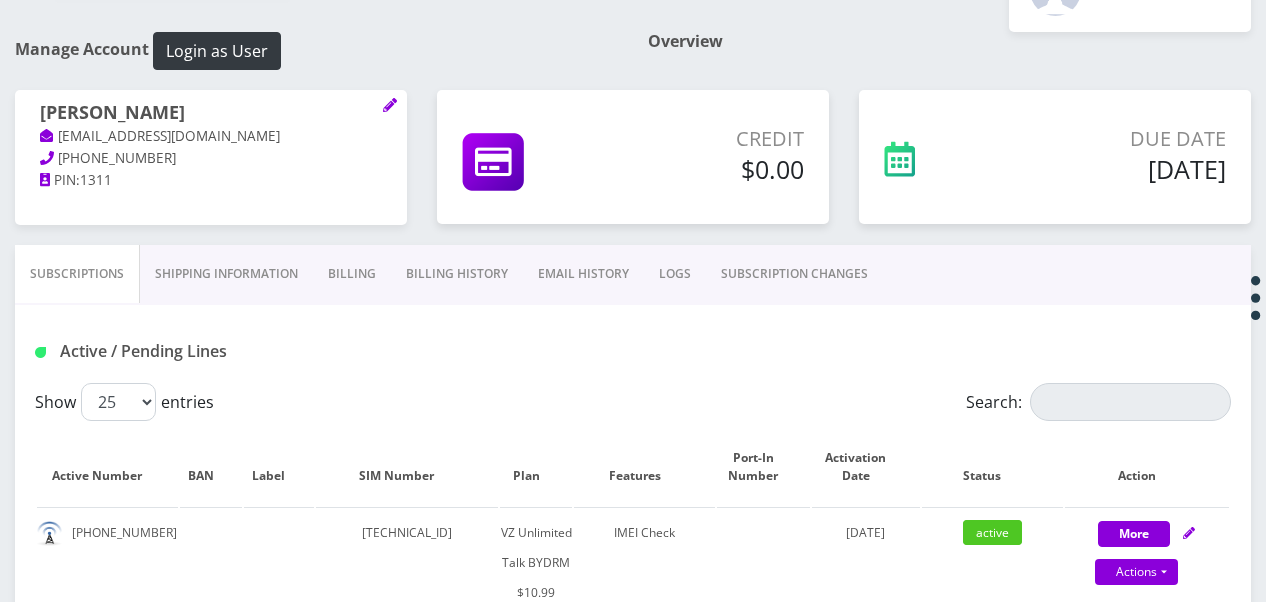 click on "SUBSCRIPTION CHANGES" at bounding box center (794, 274) 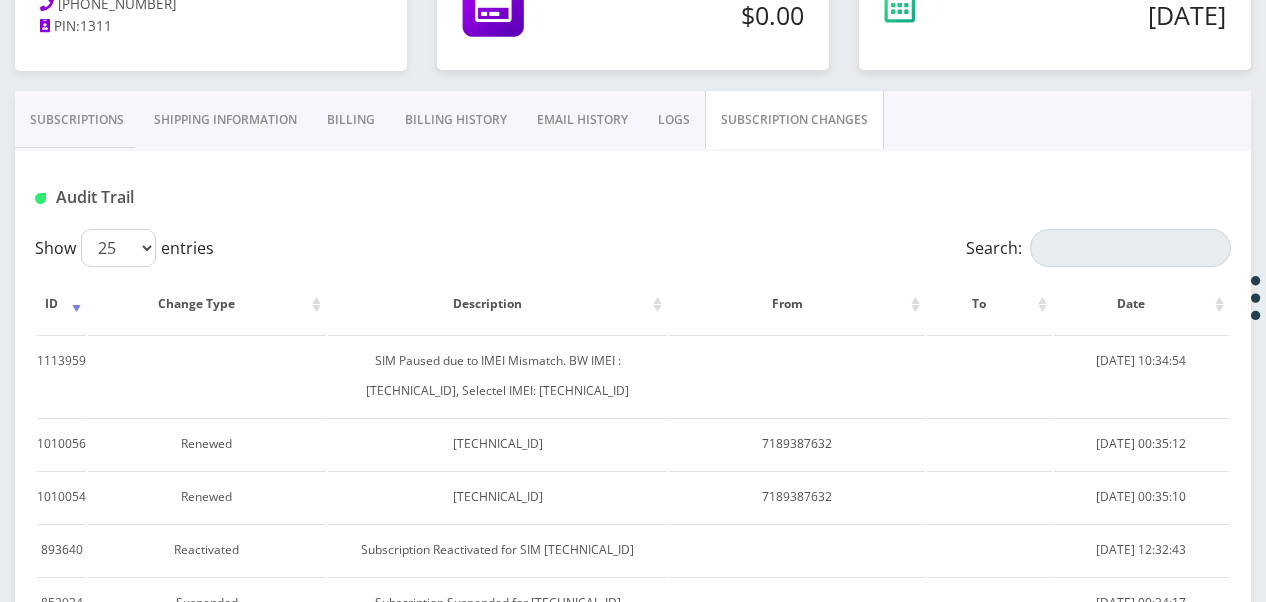 scroll, scrollTop: 270, scrollLeft: 0, axis: vertical 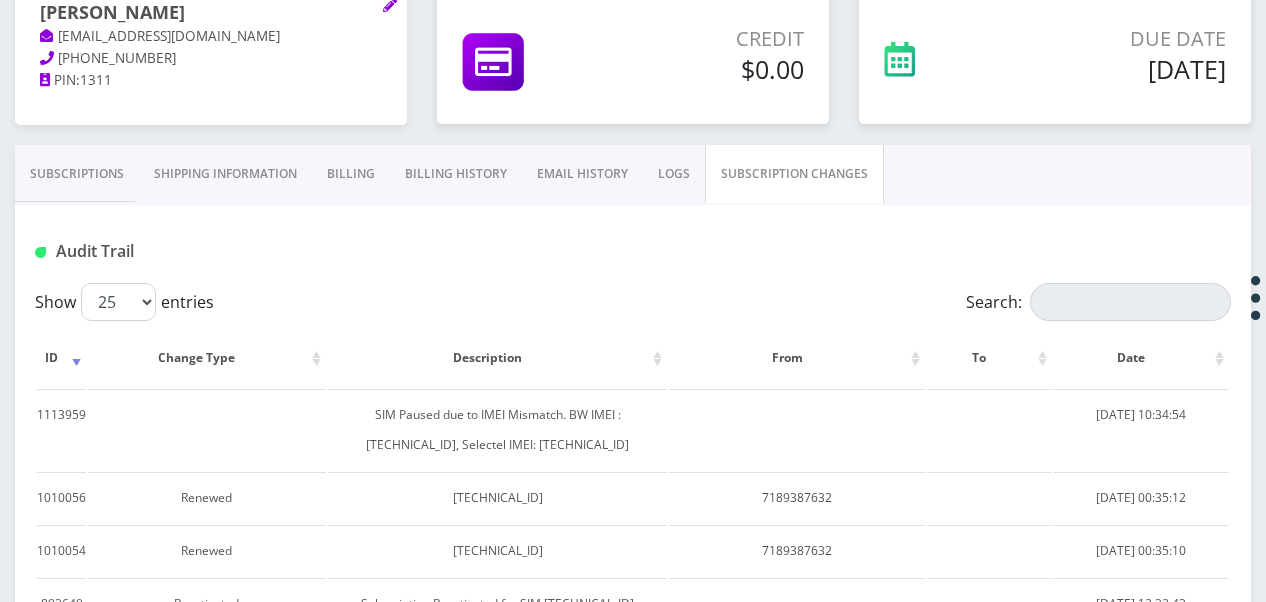 click on "Subscriptions" at bounding box center [77, 174] 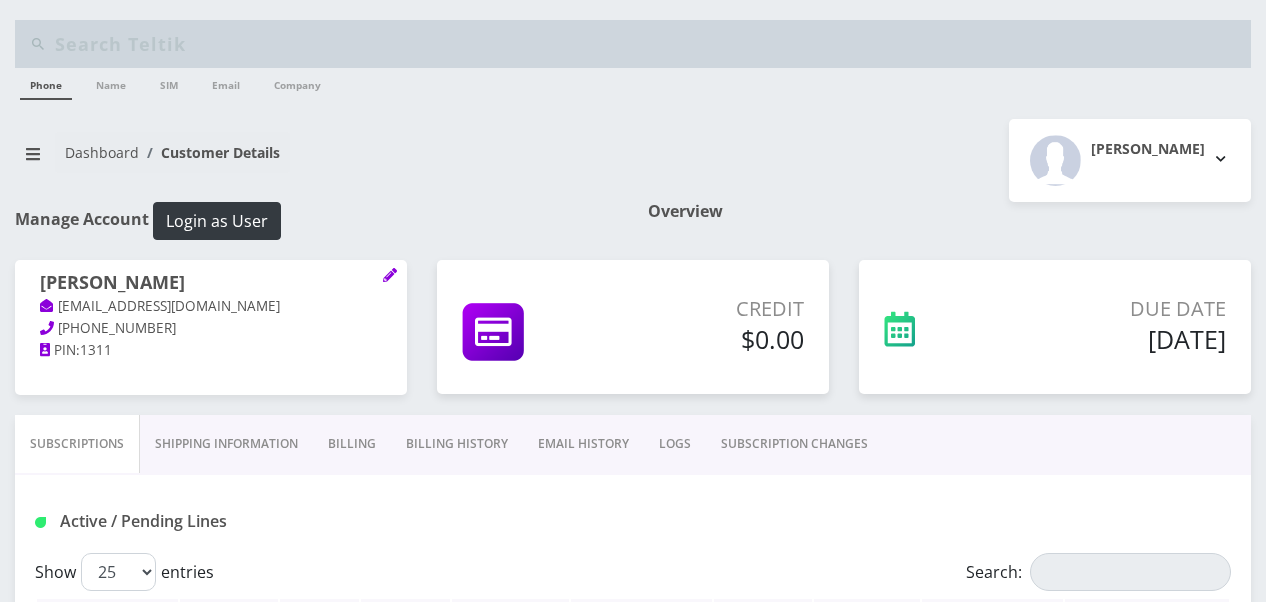 scroll, scrollTop: 270, scrollLeft: 0, axis: vertical 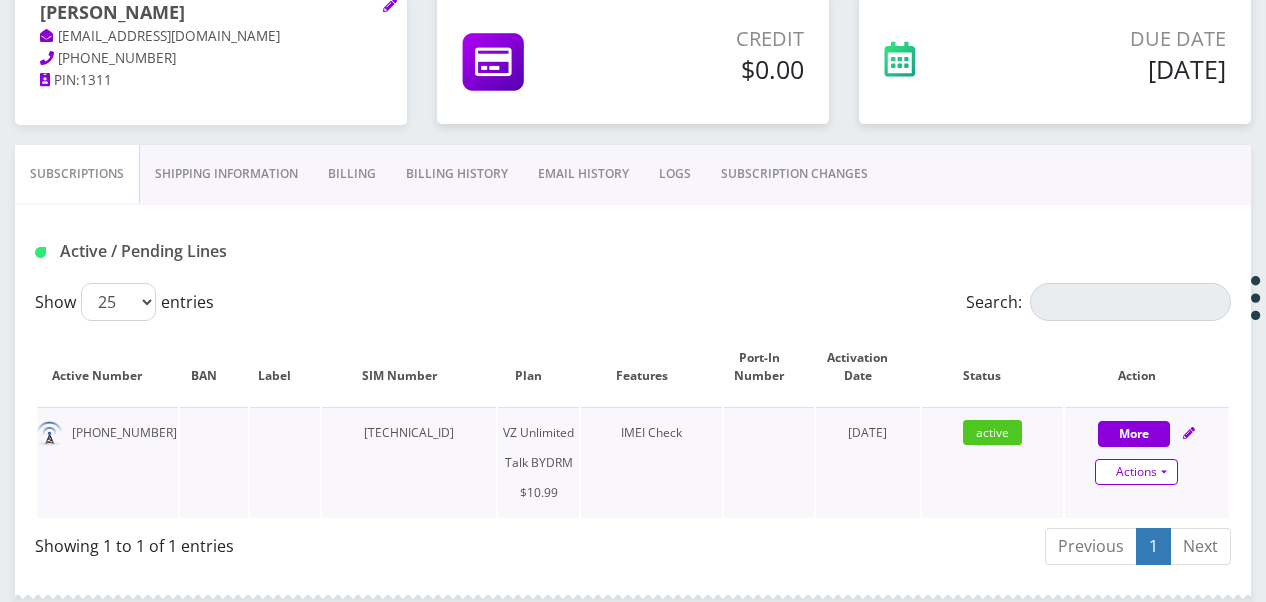 click on "Actions" at bounding box center [1136, 472] 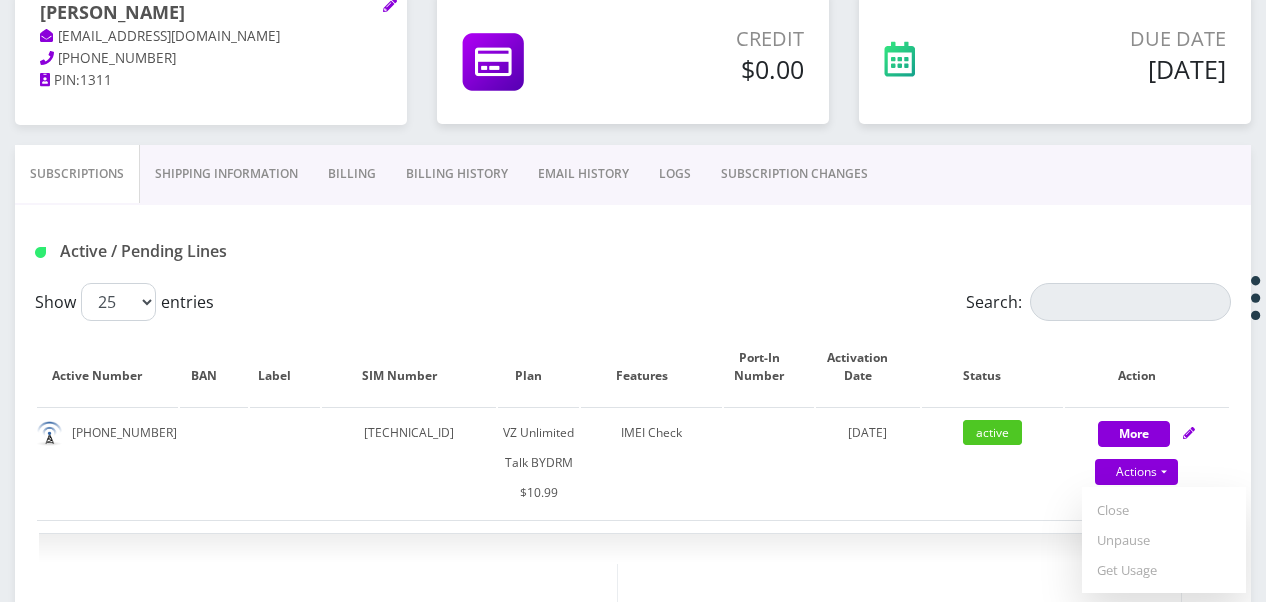 click on "Get Usage" at bounding box center [1164, 570] 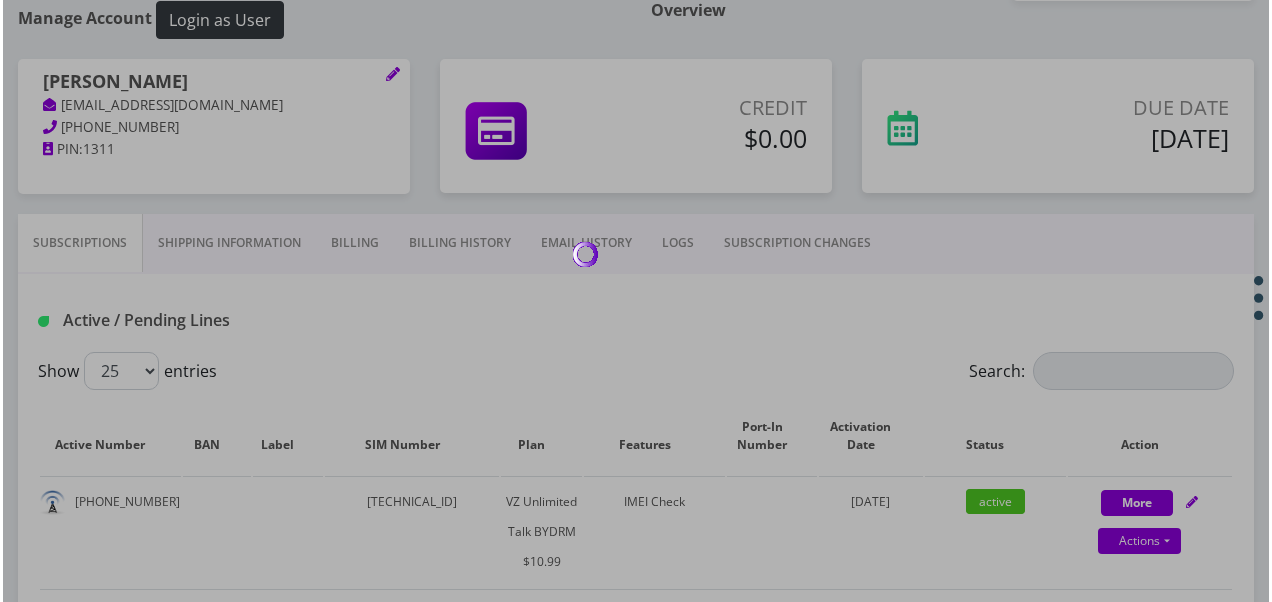 scroll, scrollTop: 170, scrollLeft: 0, axis: vertical 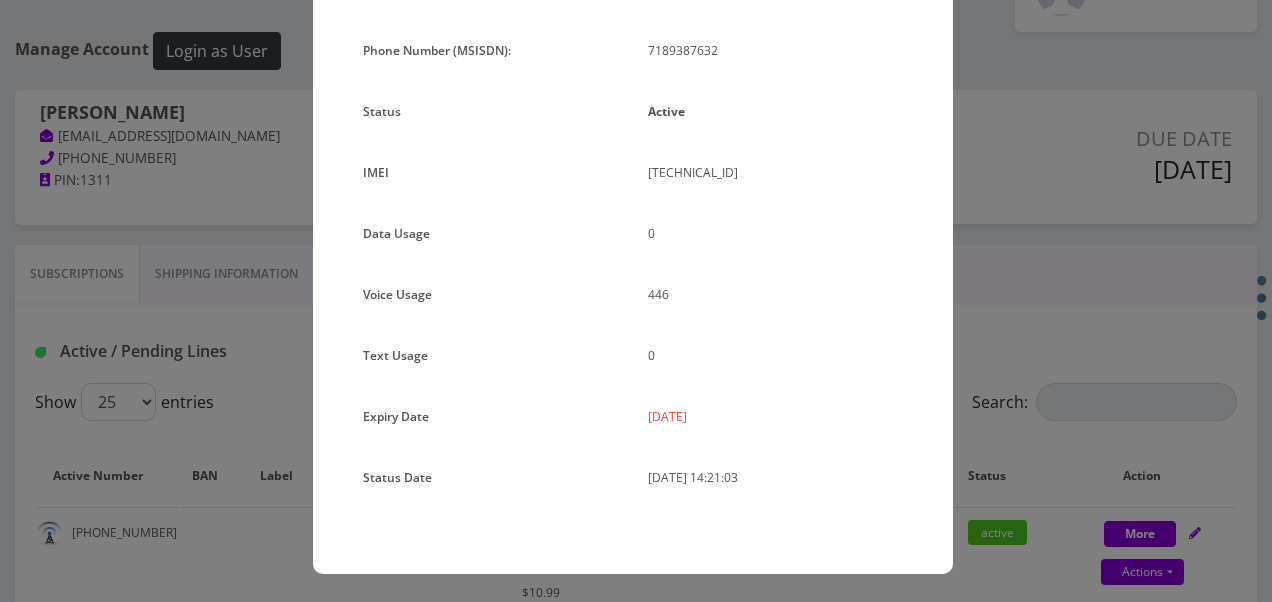 click on "×
Subscription Info
Plan Name
TT 4G Monthly Unlimited Voice Plan
Phone Number (MSISDN):
7189387632
Status
Active
IMEI
359908103368750
Data Usage" at bounding box center [636, 301] 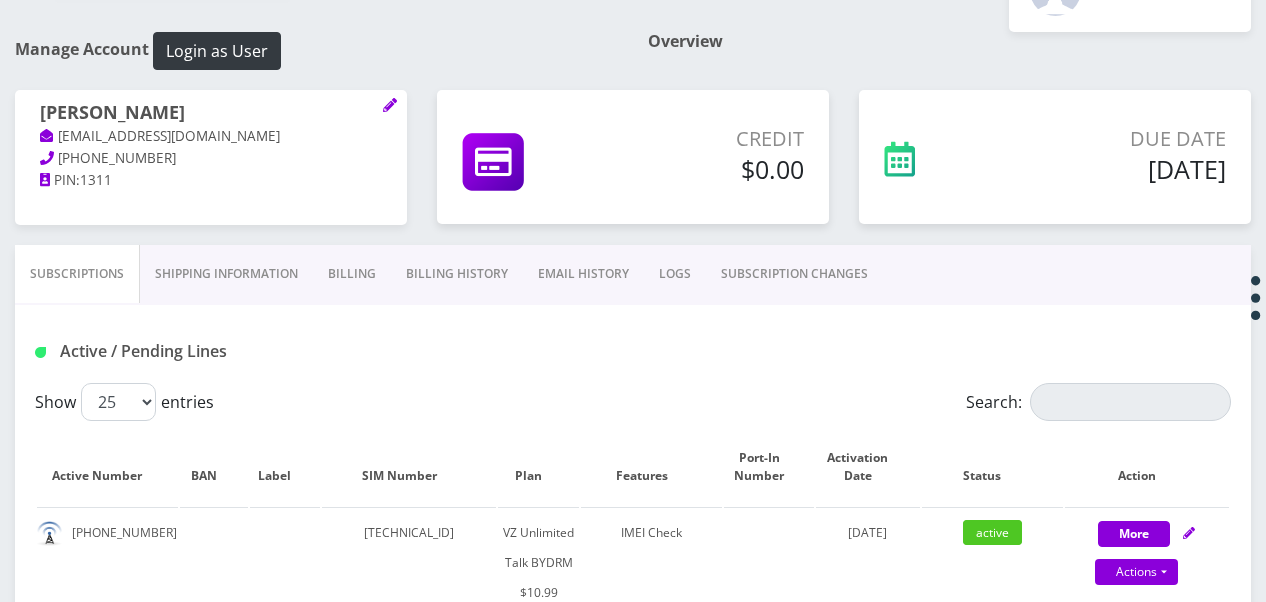 click on "SUBSCRIPTION CHANGES" at bounding box center [794, 274] 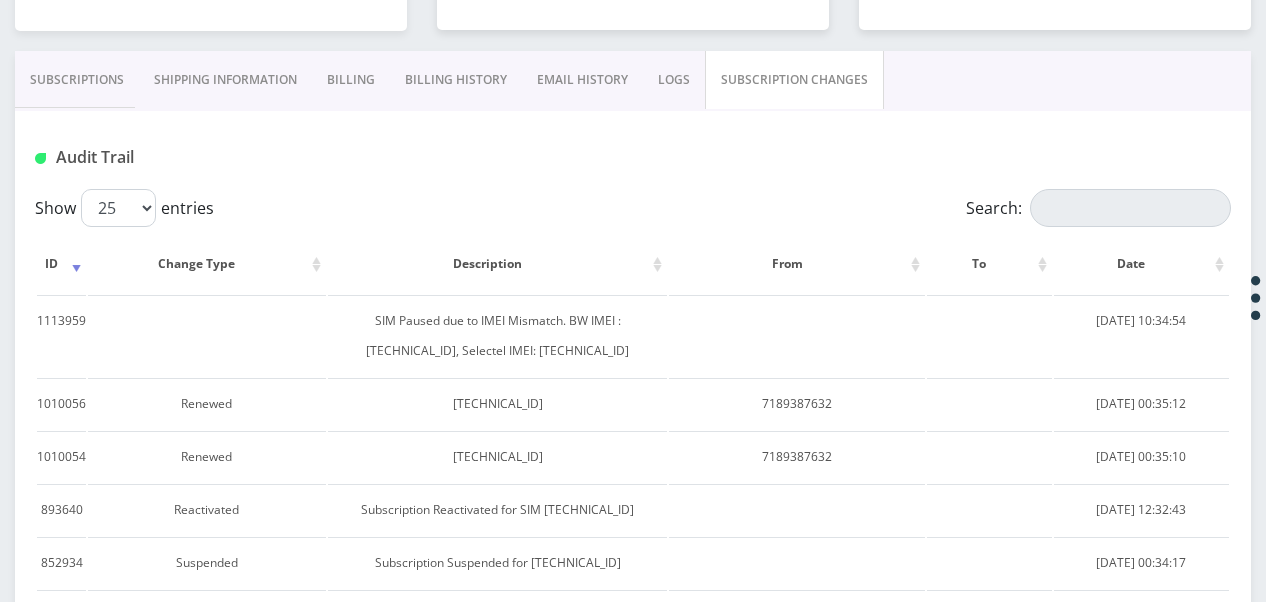 scroll, scrollTop: 370, scrollLeft: 0, axis: vertical 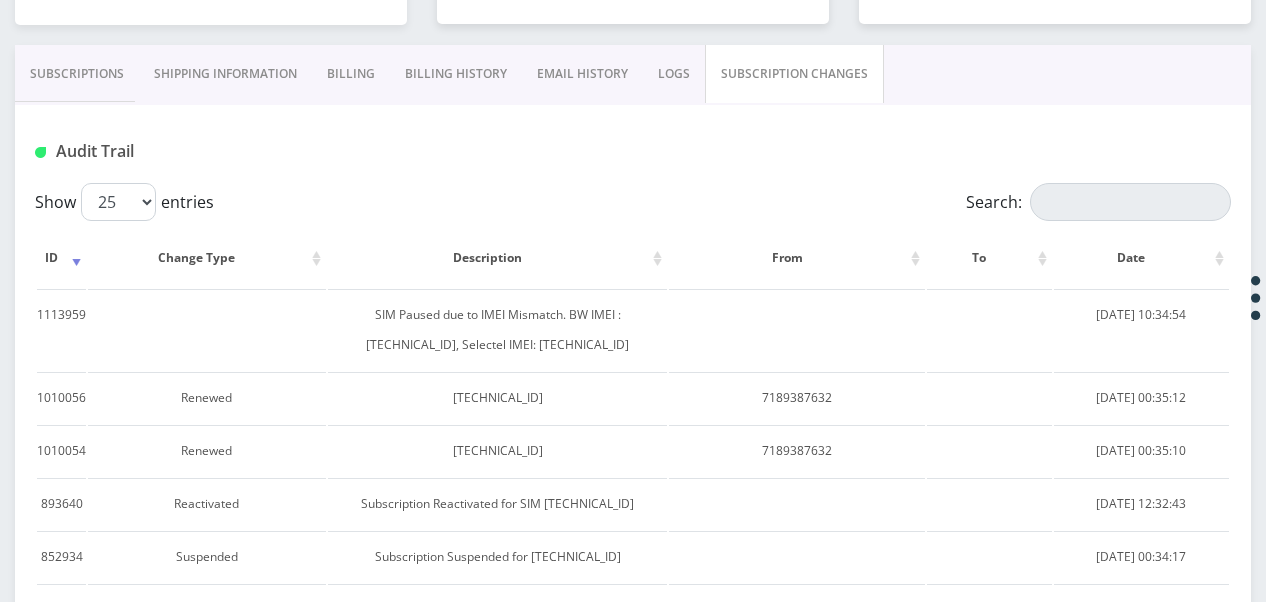 click on "Phone
Name
SIM
Email
Company
Action Queues
Support
Email Template
Email Template
Canned Response
Port Error Mapping
Products" at bounding box center (633, 619) 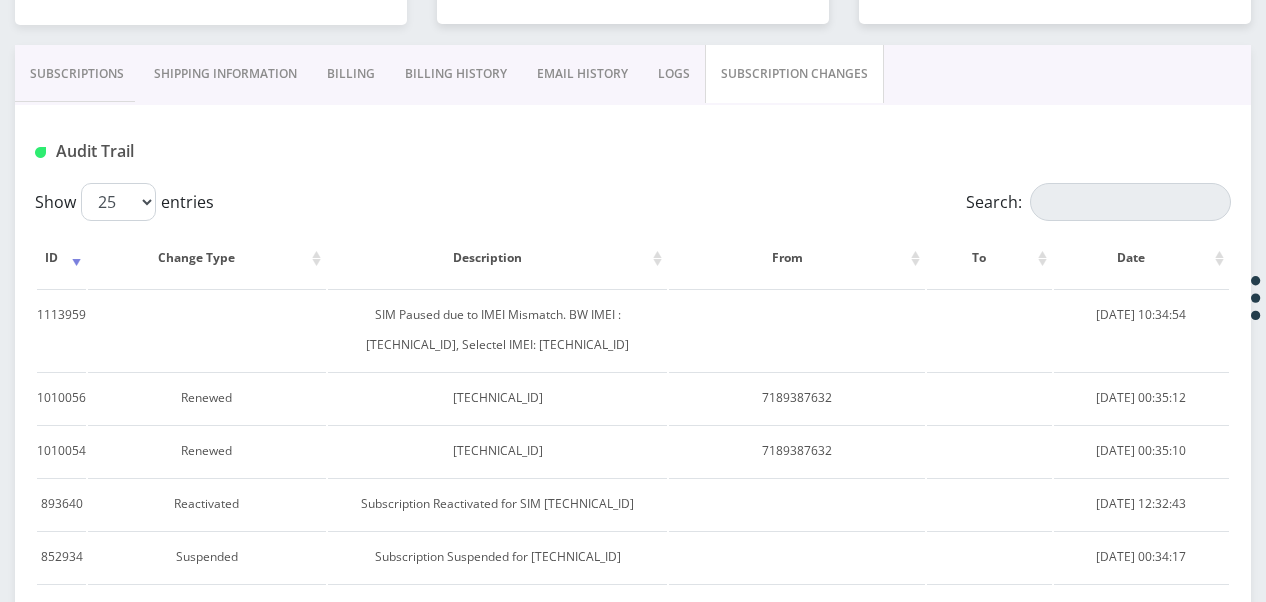 click on "Shipping Information" at bounding box center (225, 74) 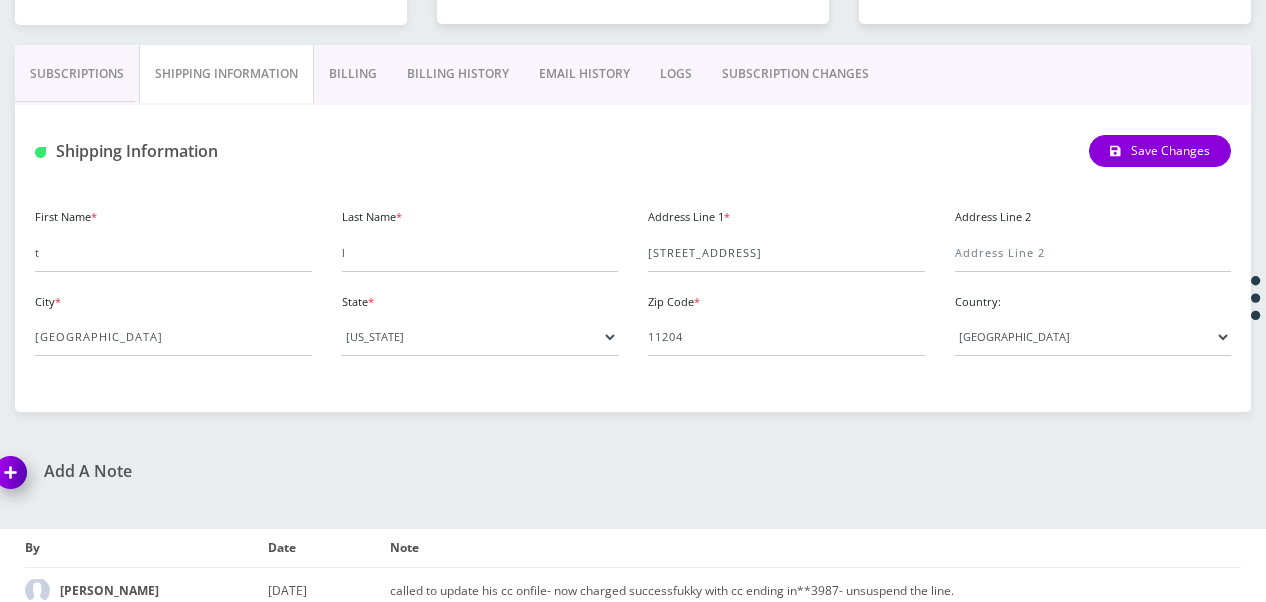 click on "Subscriptions" at bounding box center (77, 74) 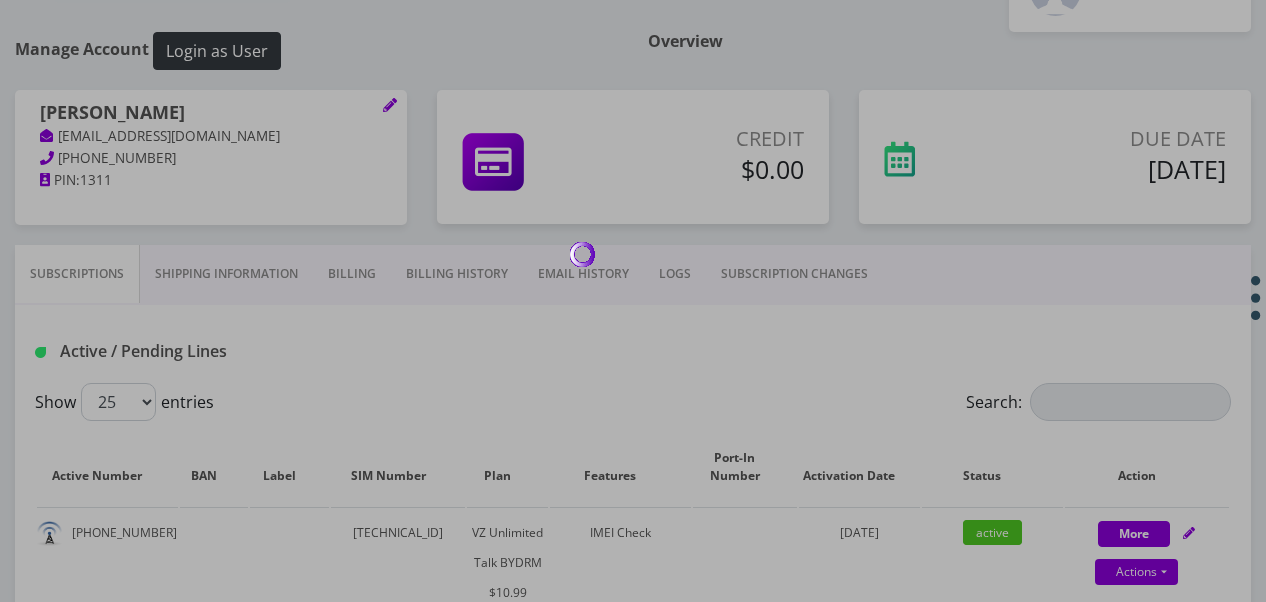 scroll, scrollTop: 170, scrollLeft: 0, axis: vertical 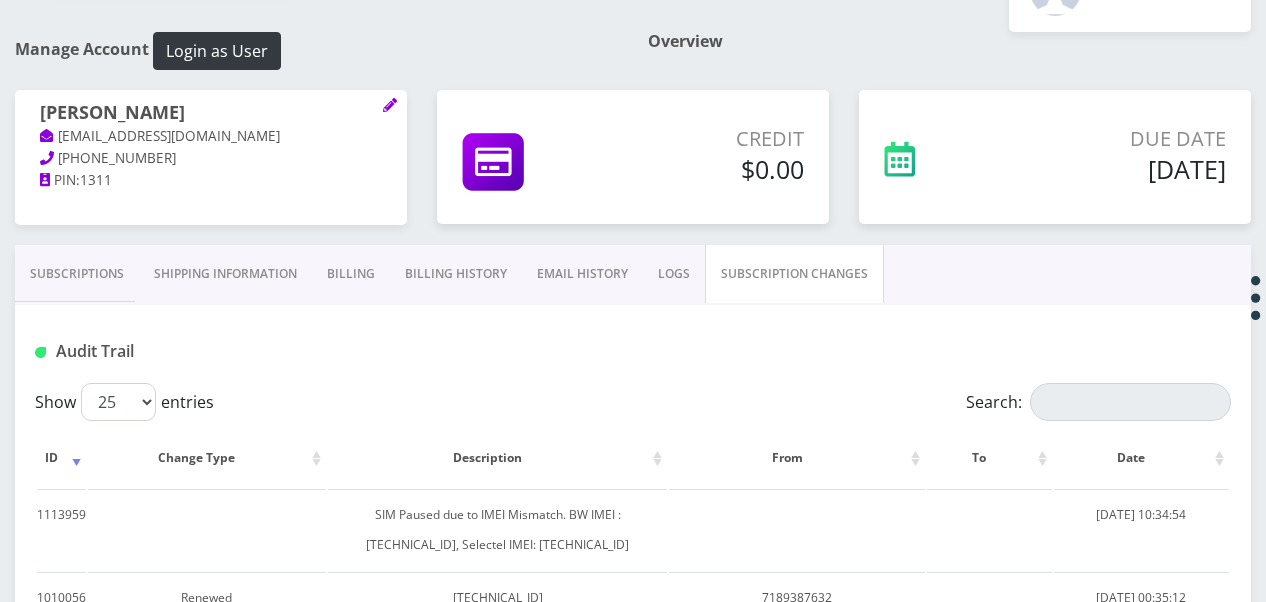 click on "Subscriptions" at bounding box center [77, 274] 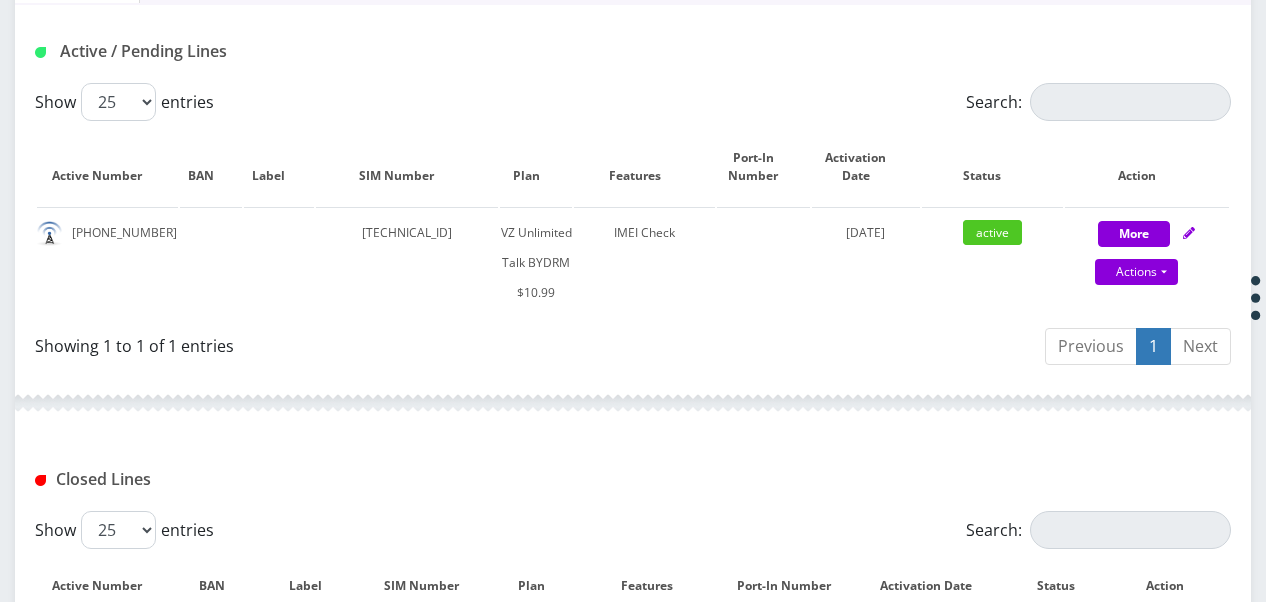 scroll, scrollTop: 70, scrollLeft: 0, axis: vertical 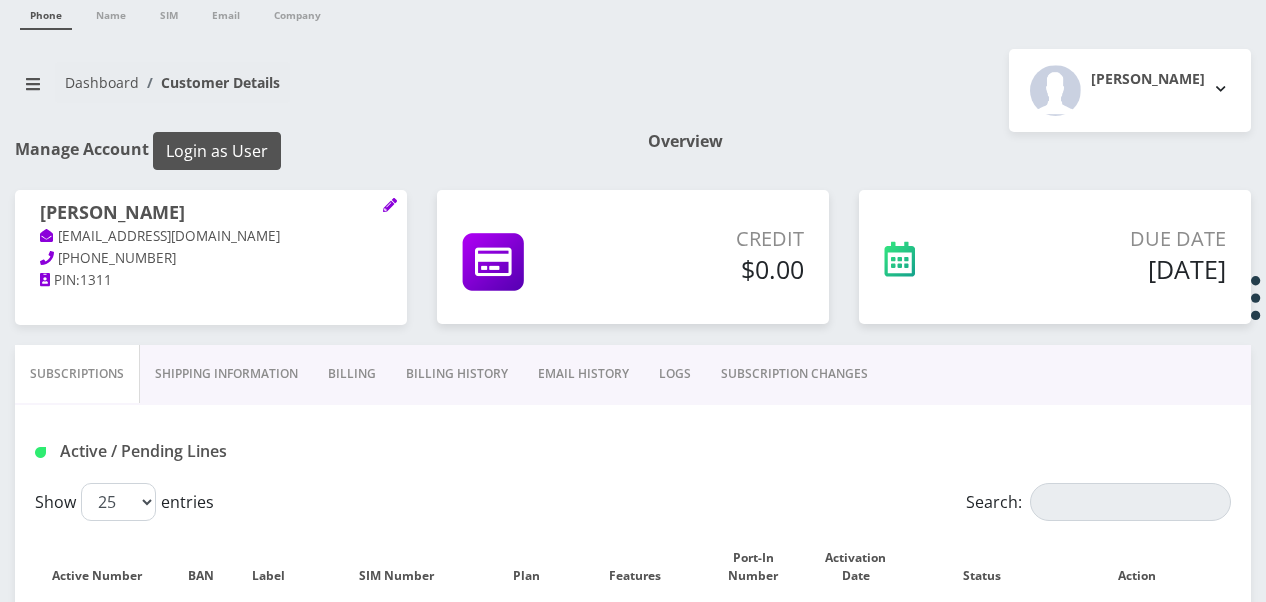 click on "Login as User" at bounding box center [217, 151] 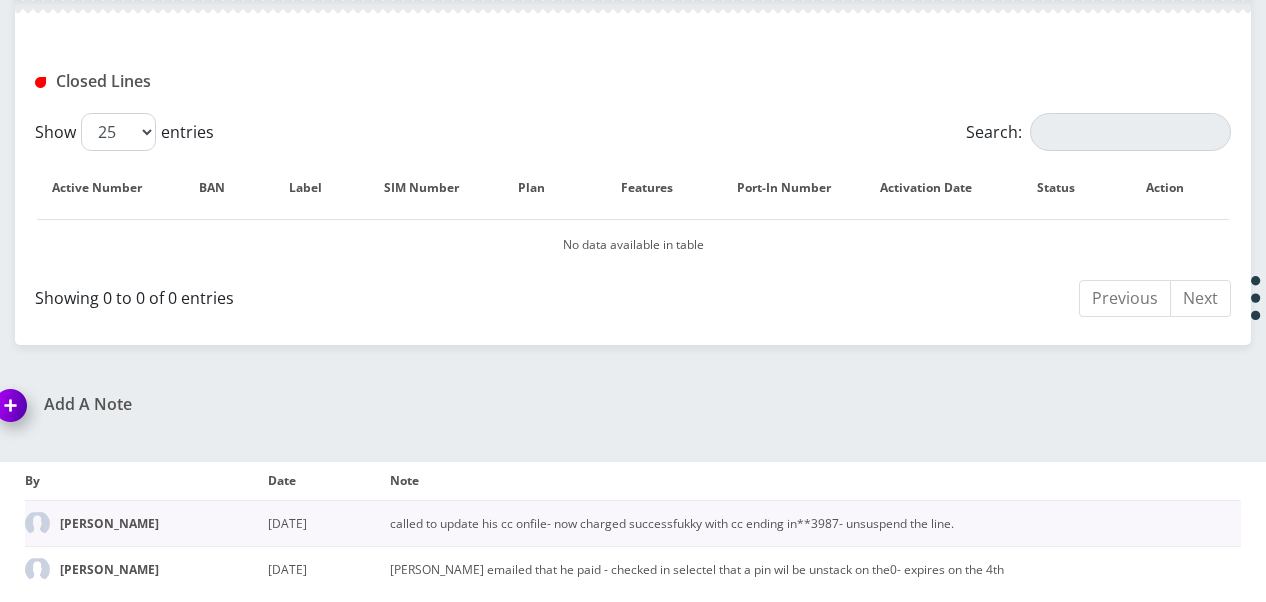 scroll, scrollTop: 870, scrollLeft: 0, axis: vertical 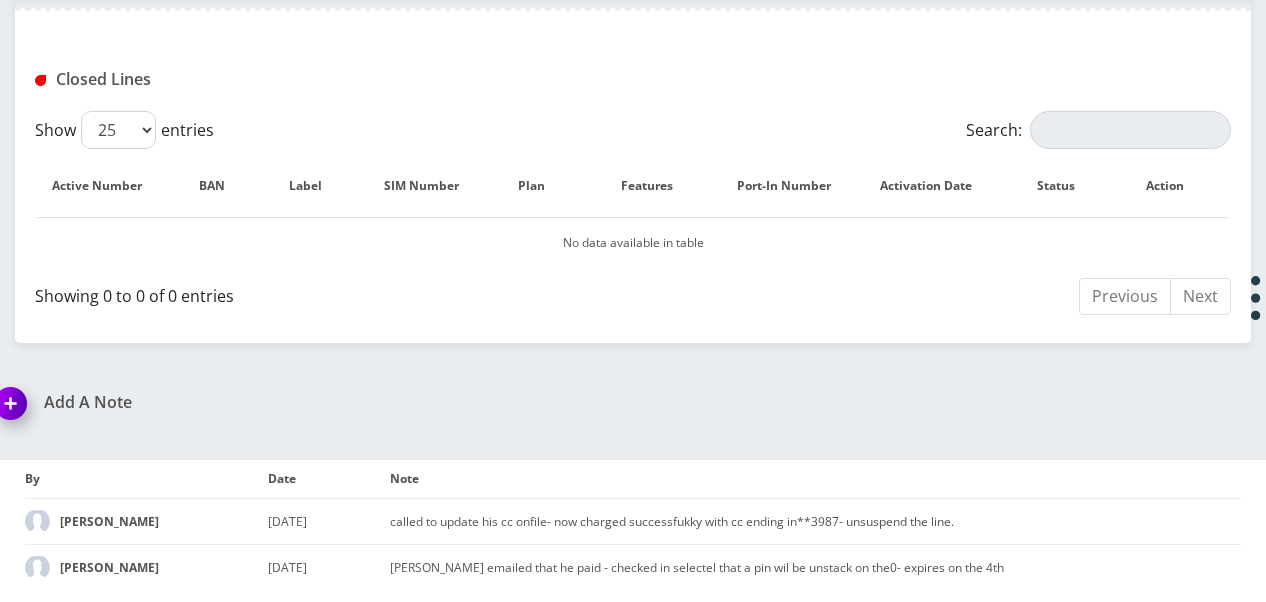 click on "Add A Note" at bounding box center [306, 402] 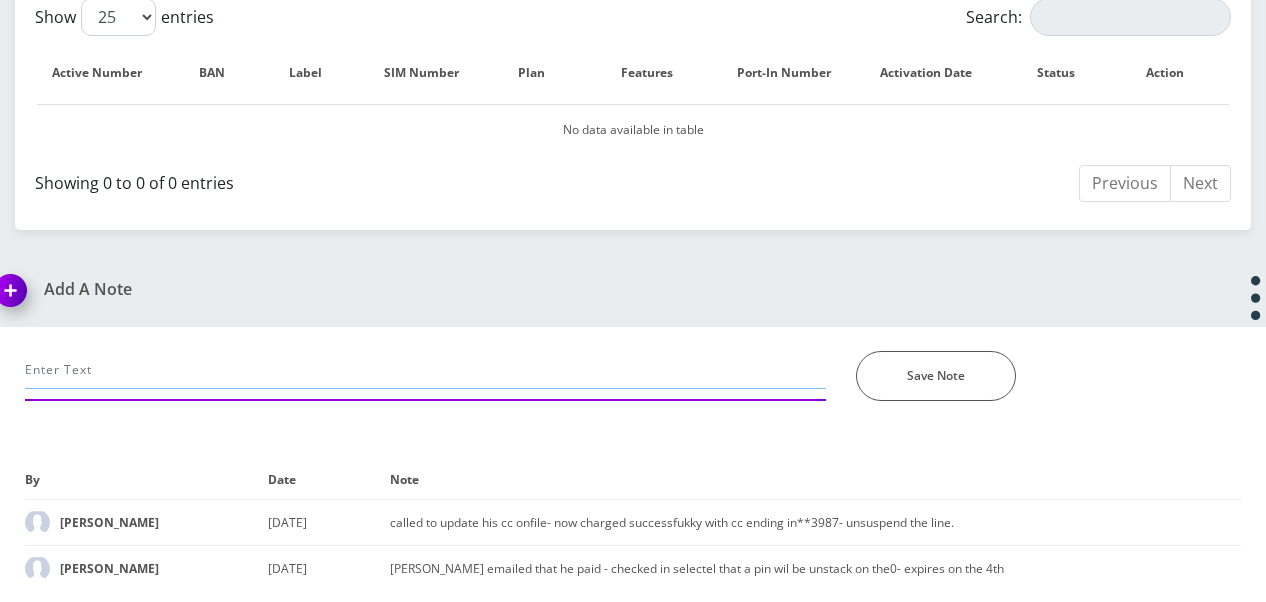 click at bounding box center (425, 370) 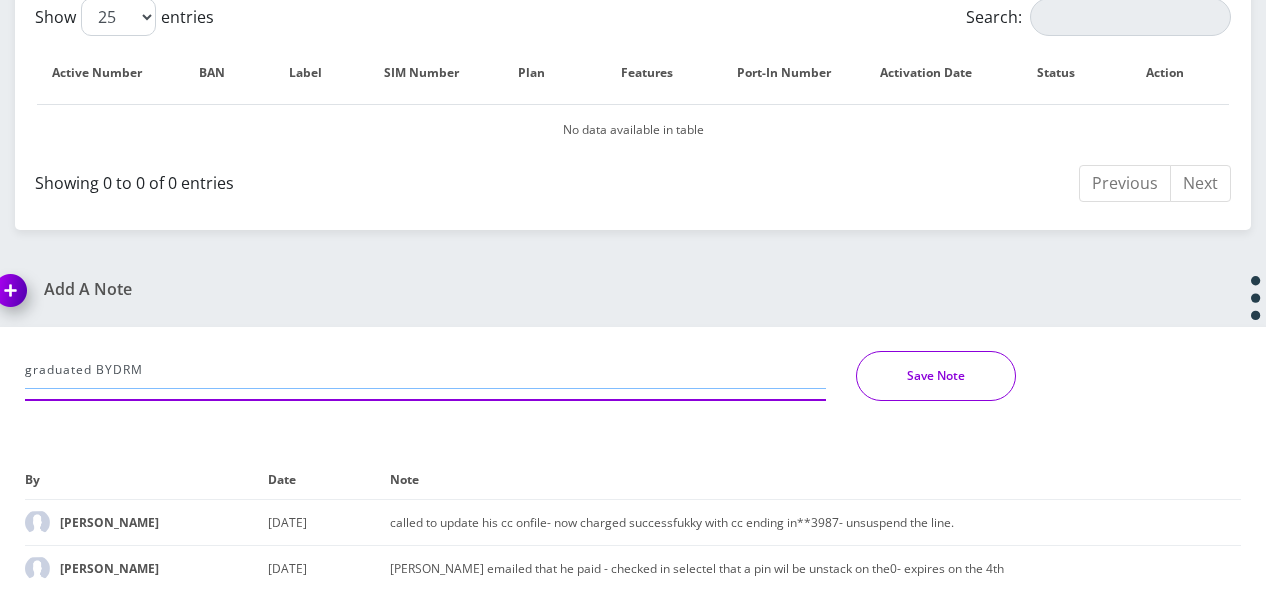 type on "graduated BYDRM" 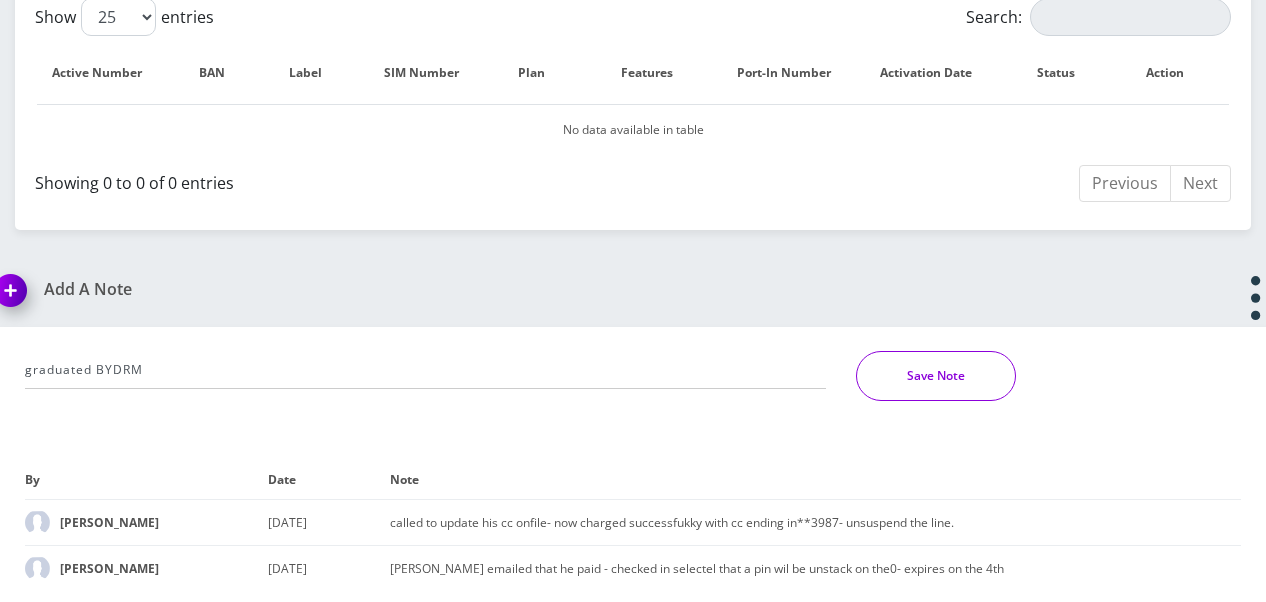 click on "Save Note" at bounding box center [936, 376] 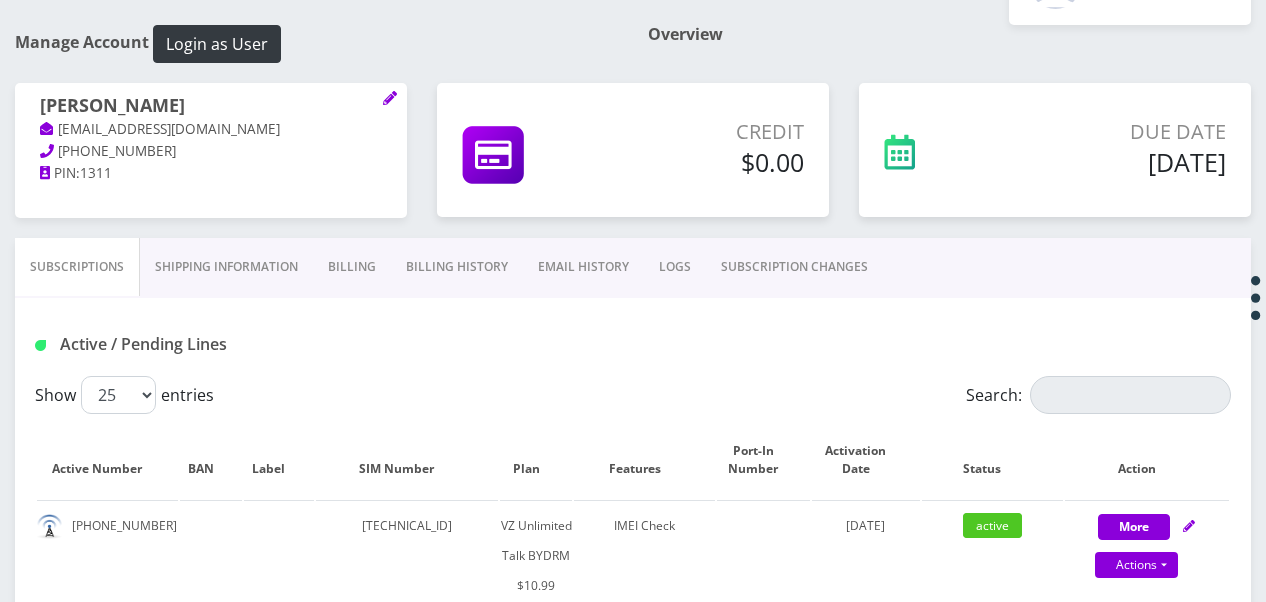 scroll, scrollTop: 415, scrollLeft: 0, axis: vertical 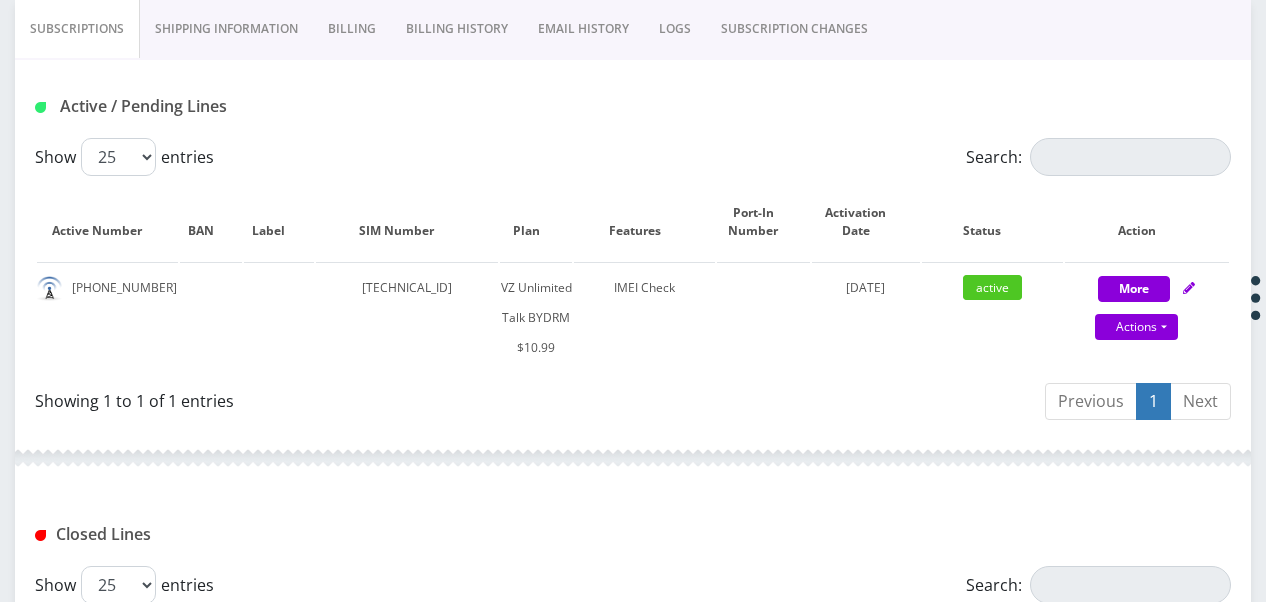 click on "Shipping Information" at bounding box center [226, 29] 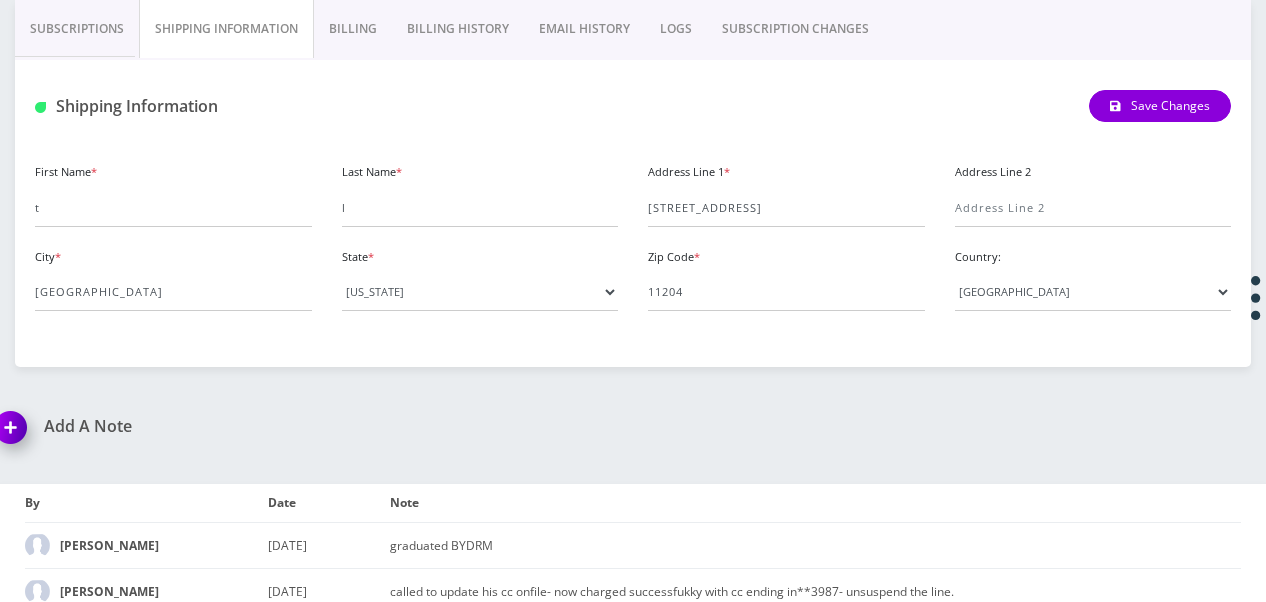 click on "Subscriptions" at bounding box center (77, 29) 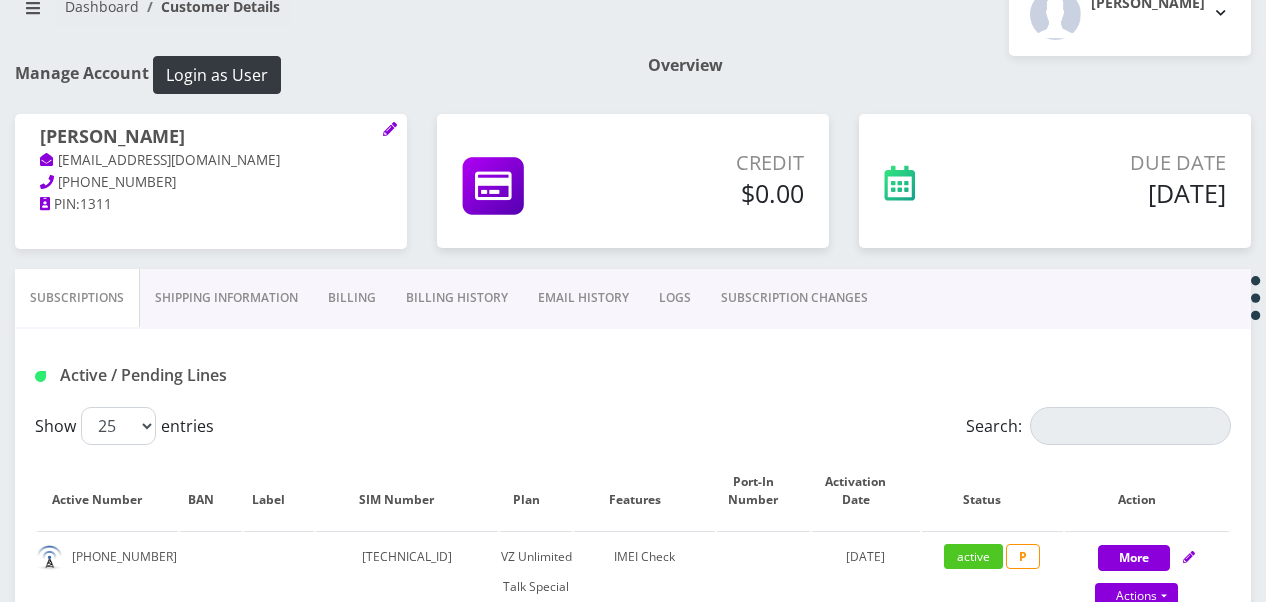 scroll, scrollTop: 115, scrollLeft: 0, axis: vertical 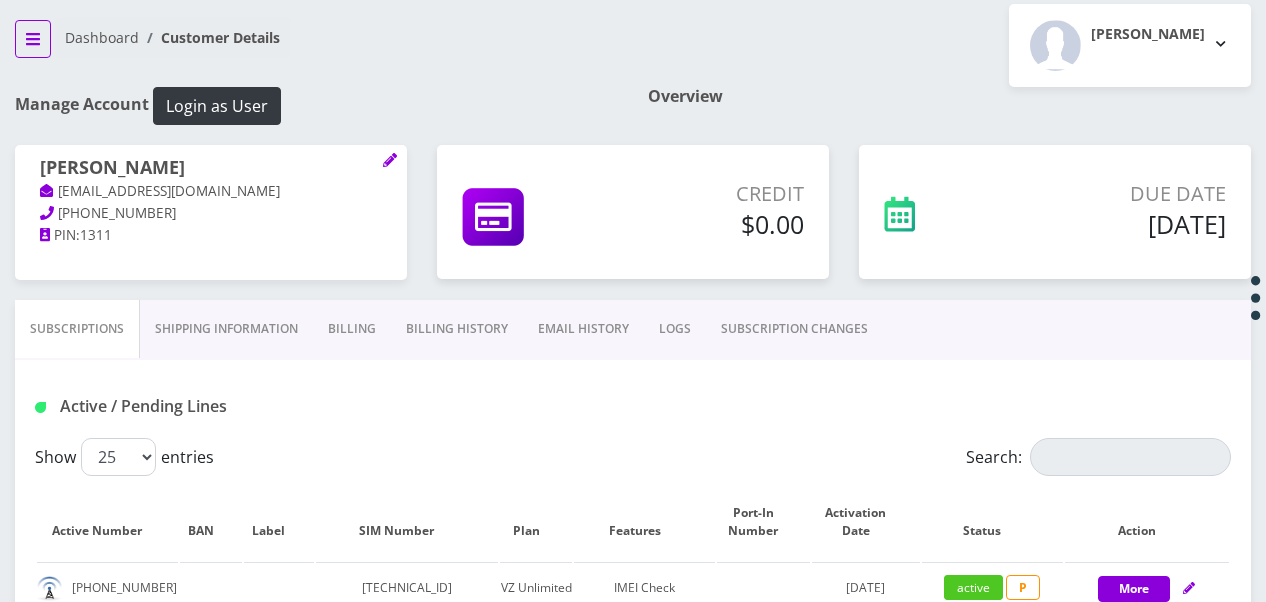 click at bounding box center [33, 39] 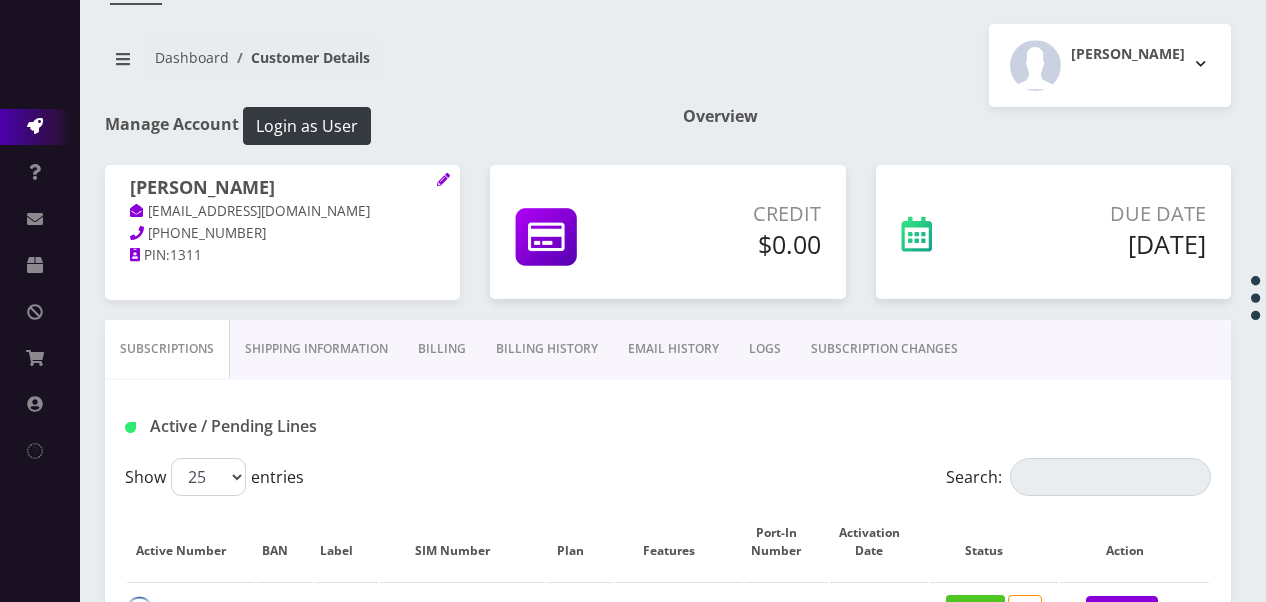 click on "Action Queues" at bounding box center (40, 127) 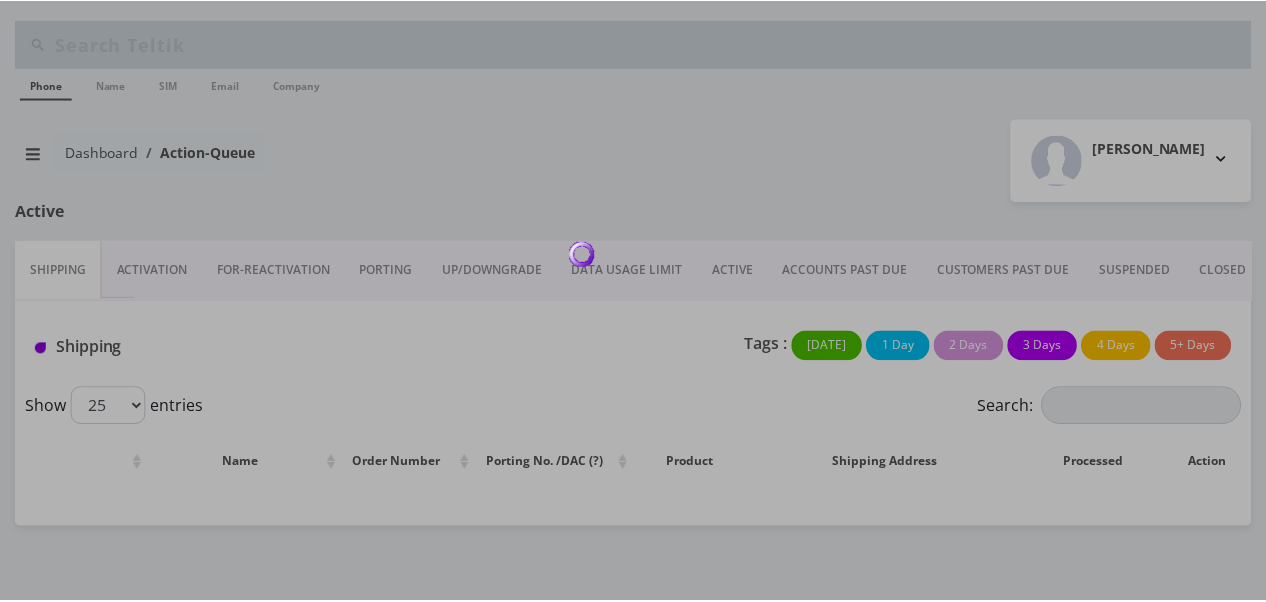 scroll, scrollTop: 0, scrollLeft: 0, axis: both 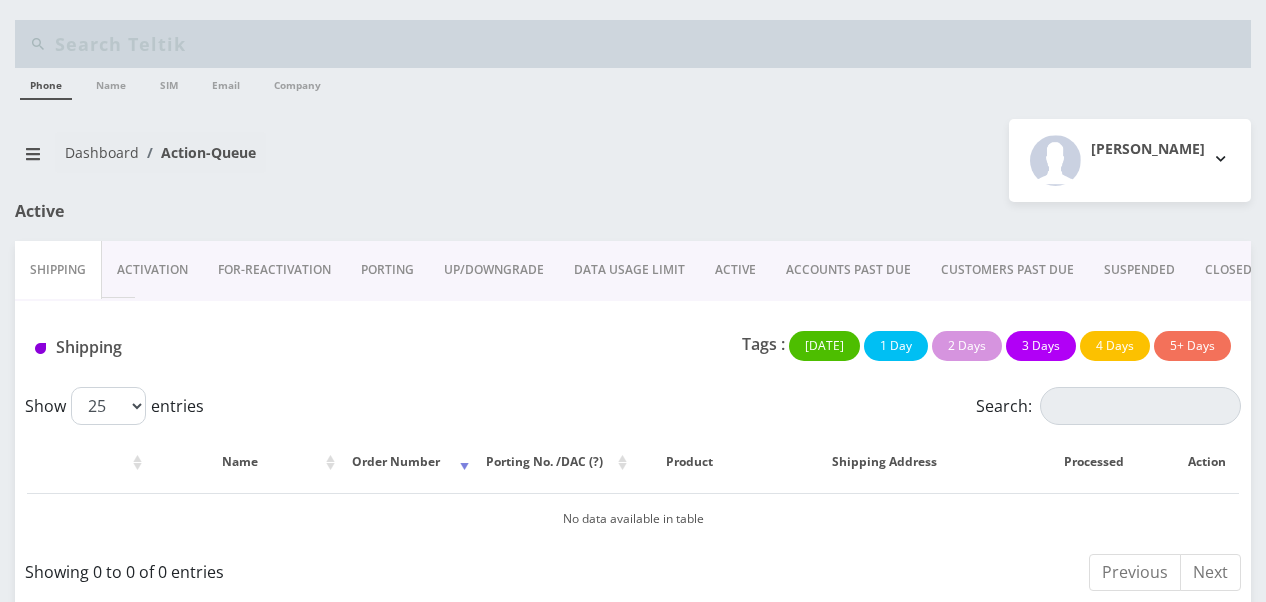 click on "PORTING" at bounding box center (387, 270) 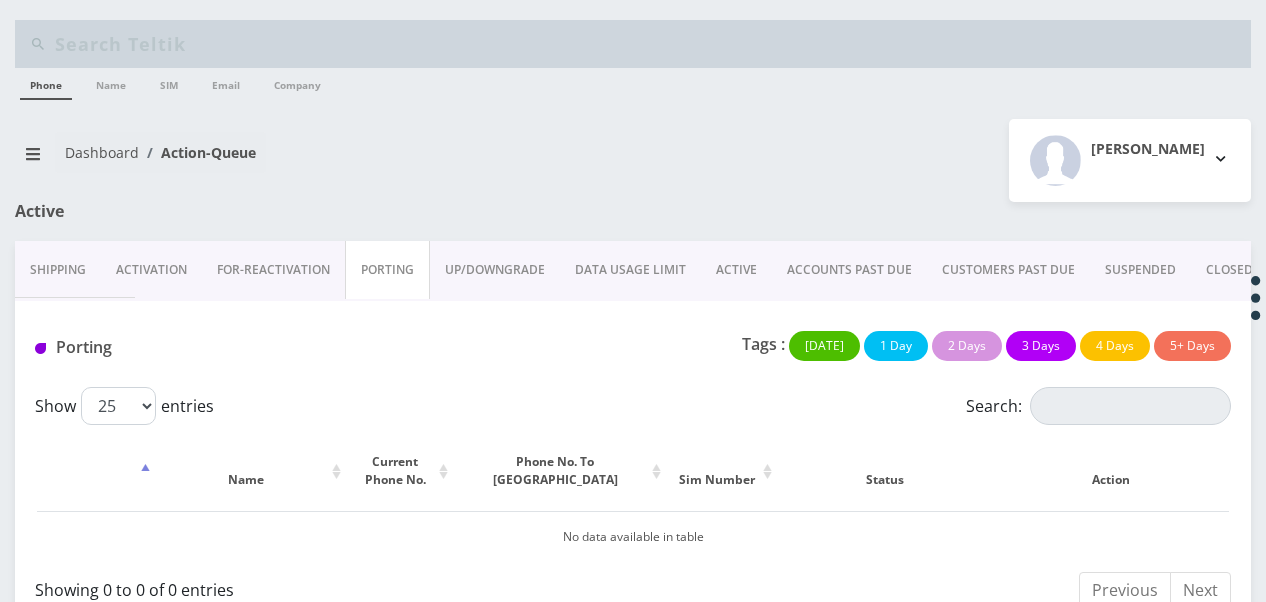 click on "UP/DOWNGRADE" at bounding box center [495, 270] 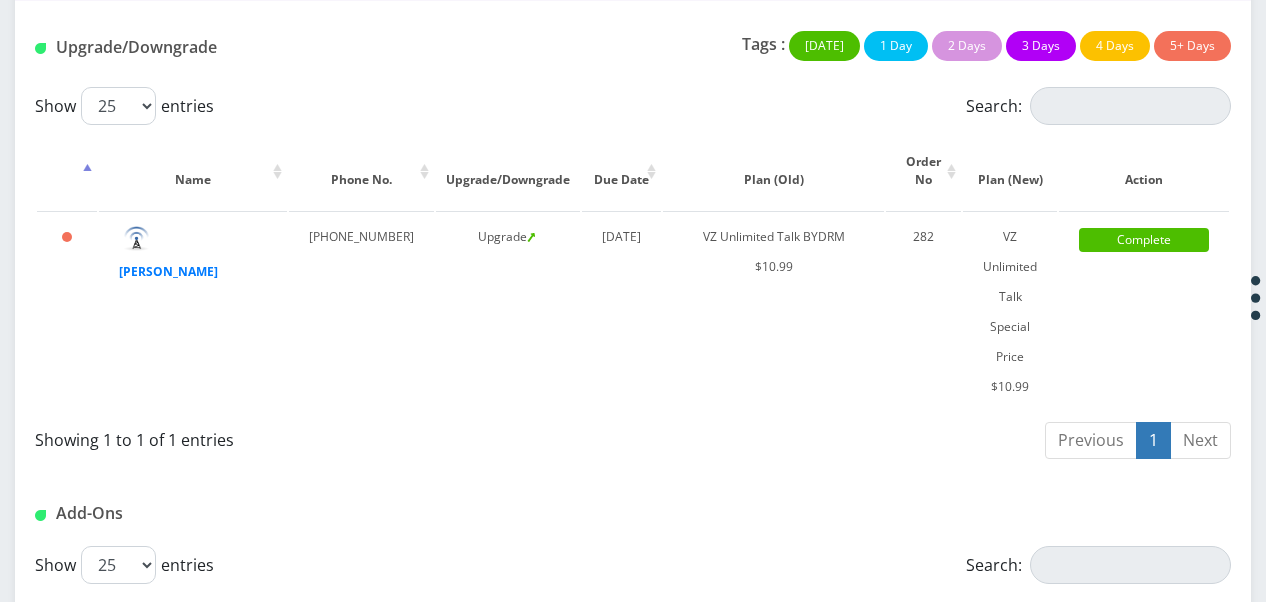 scroll, scrollTop: 200, scrollLeft: 0, axis: vertical 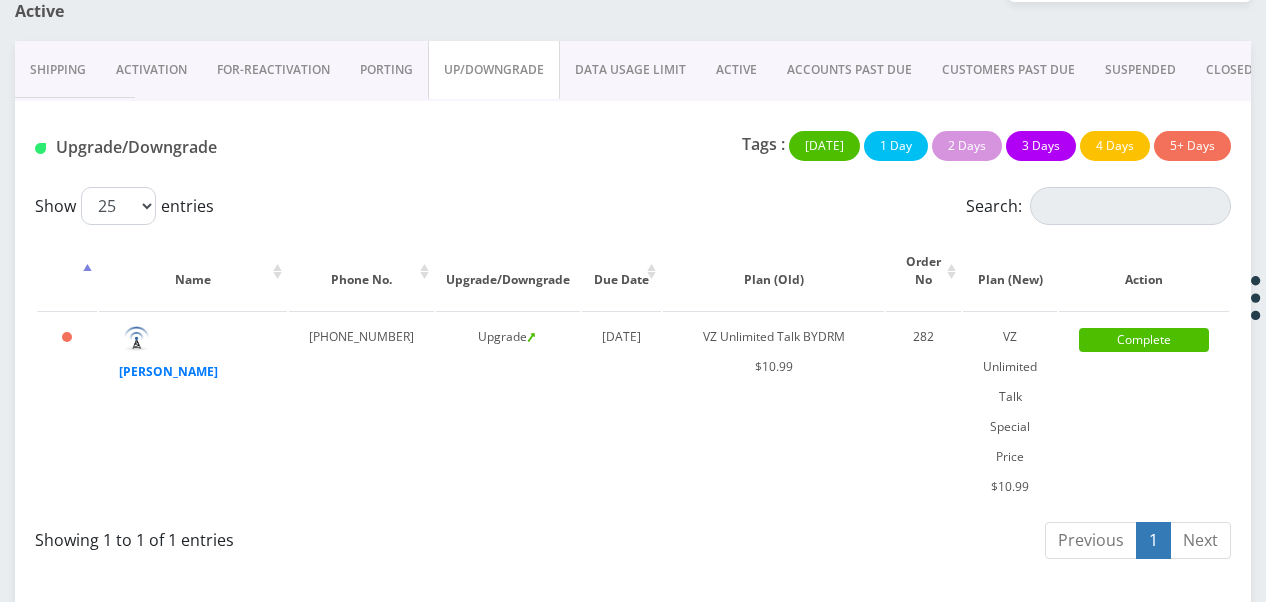 click on "ACCOUNTS PAST DUE" at bounding box center (849, 70) 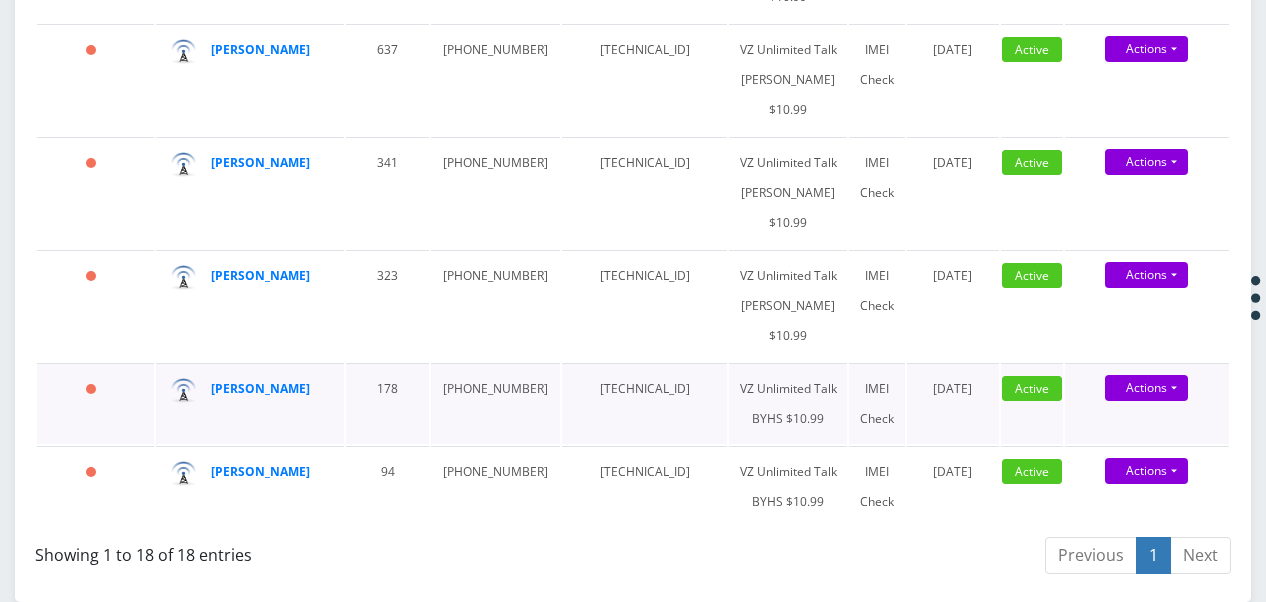scroll, scrollTop: 2998, scrollLeft: 0, axis: vertical 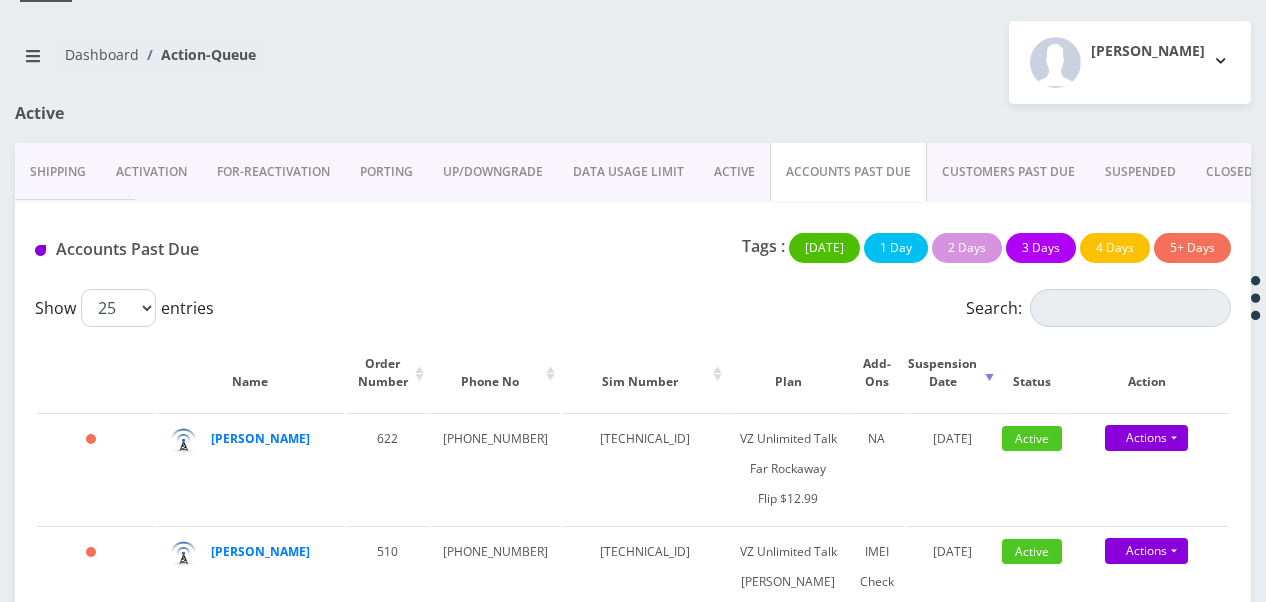 click on "ACTIVE" at bounding box center (734, 172) 